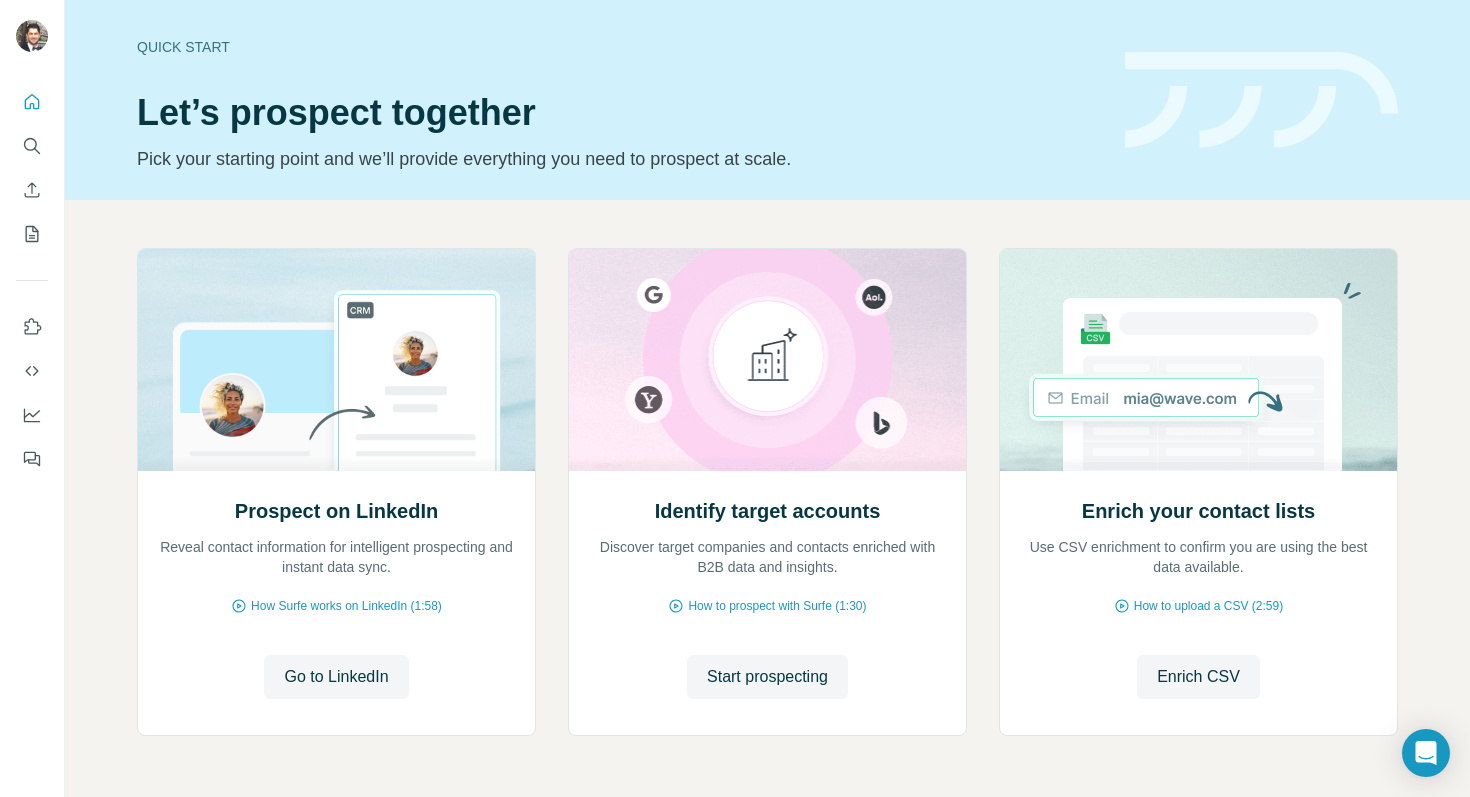 scroll, scrollTop: 0, scrollLeft: 0, axis: both 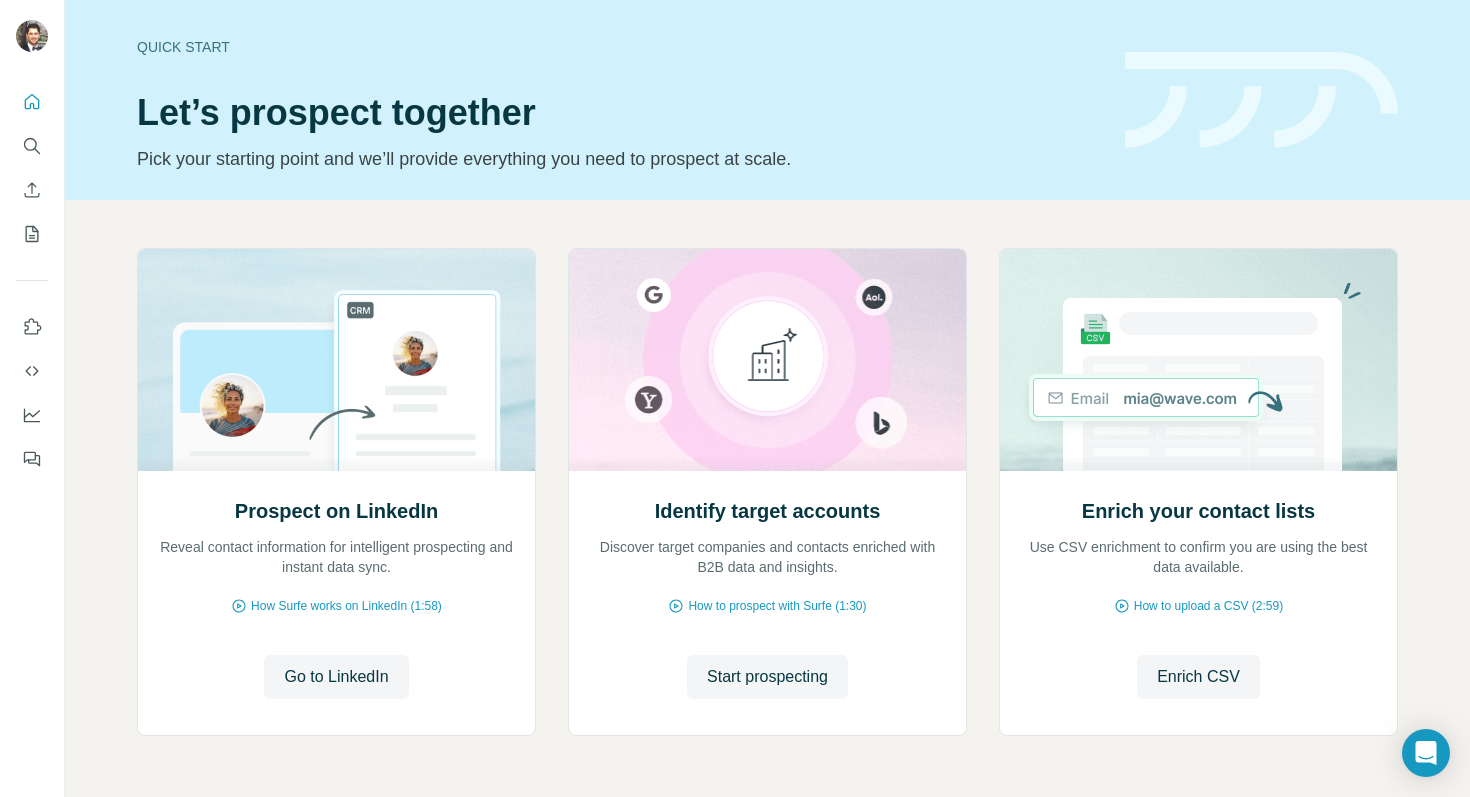 click on "Pick your starting point and we’ll provide everything you need to prospect at scale." at bounding box center [619, 159] 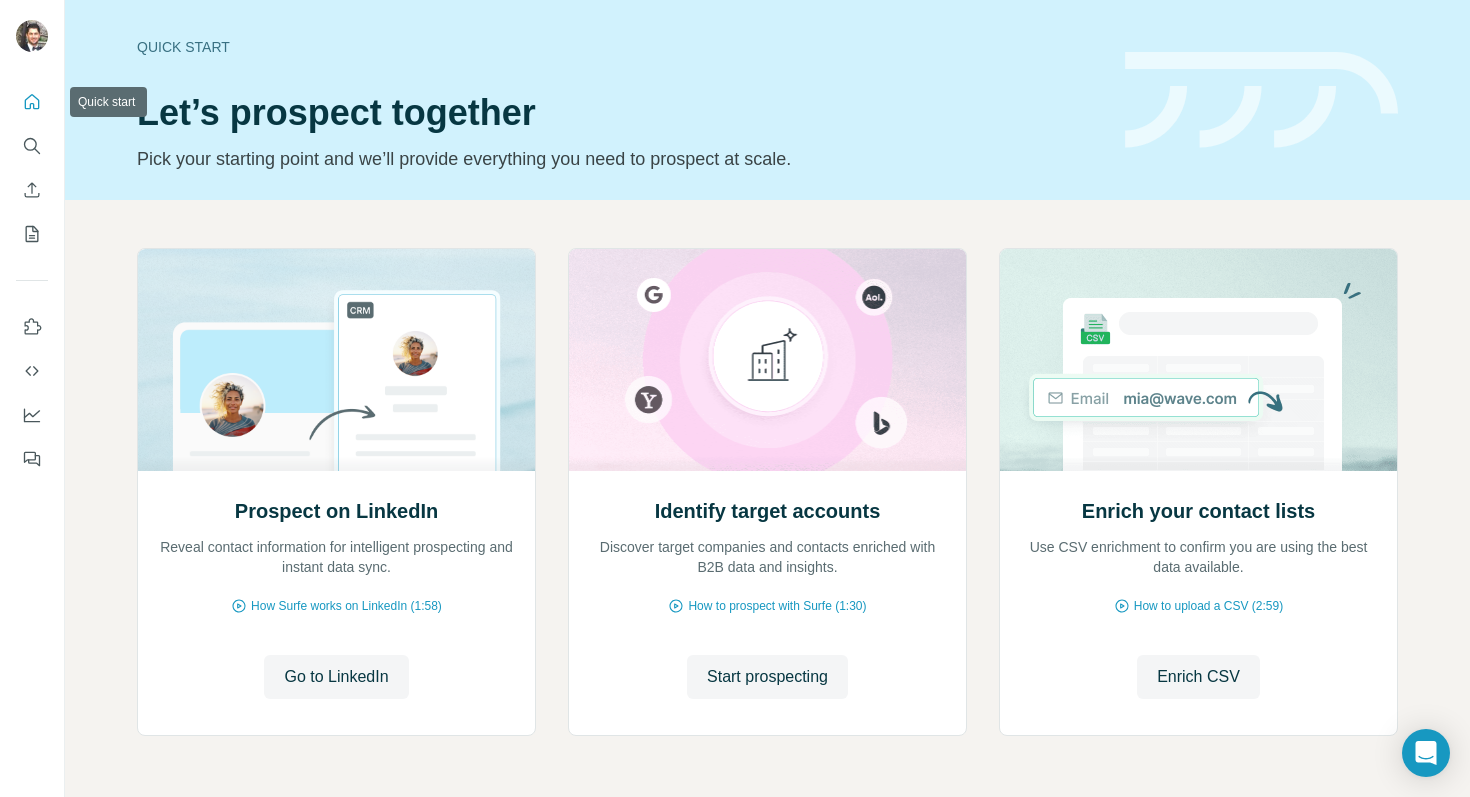 click 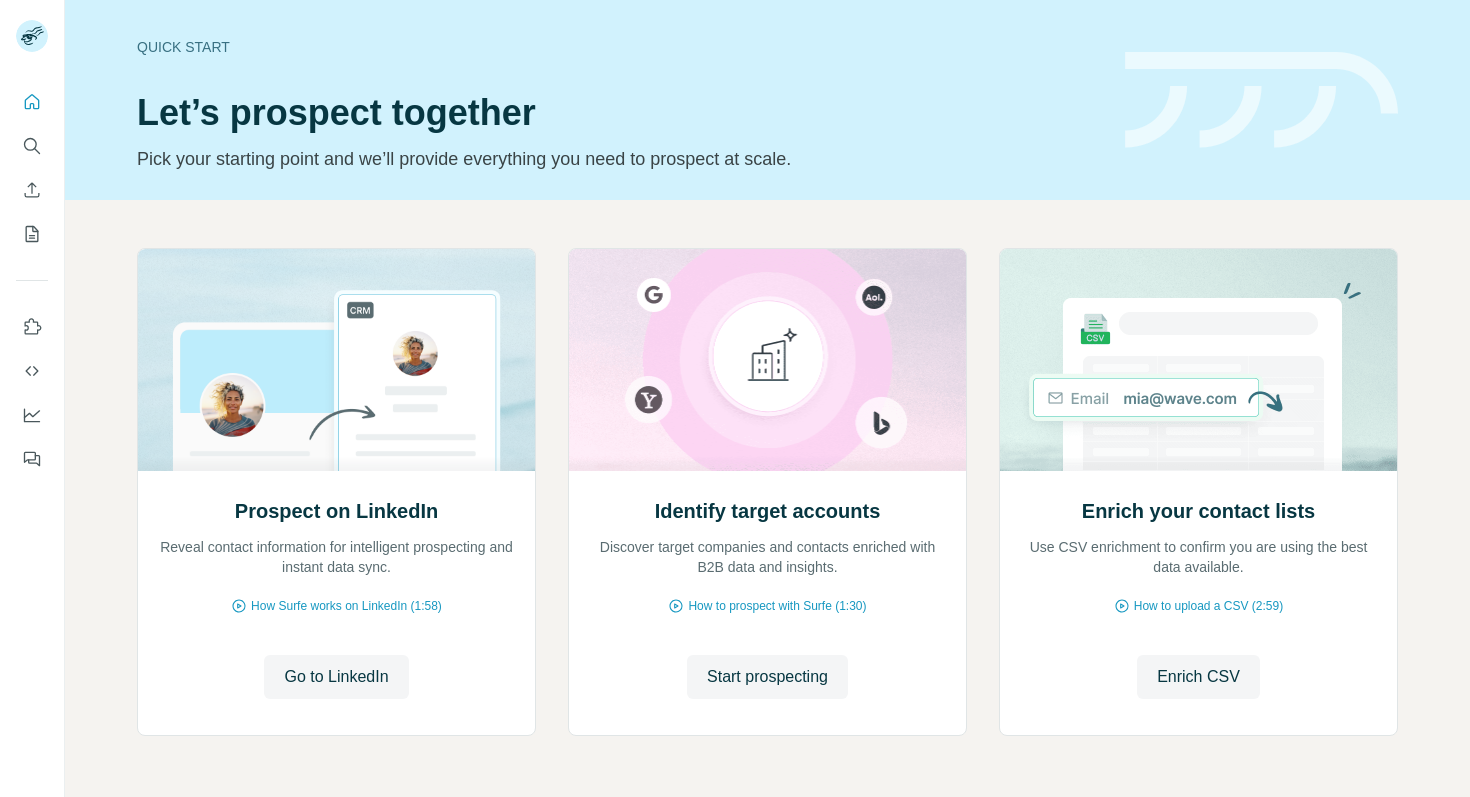 scroll, scrollTop: 0, scrollLeft: 0, axis: both 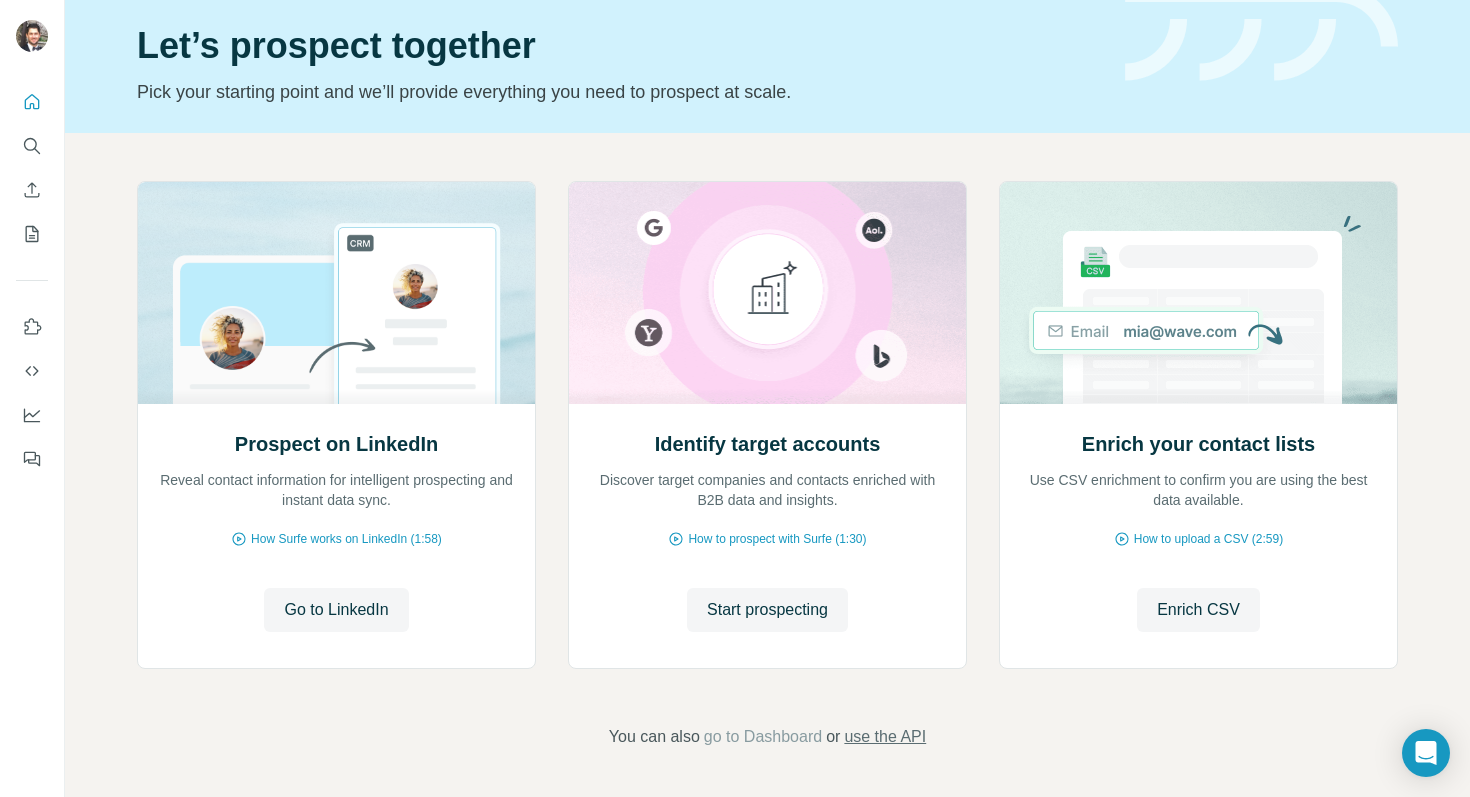 click on "use the API" at bounding box center (885, 737) 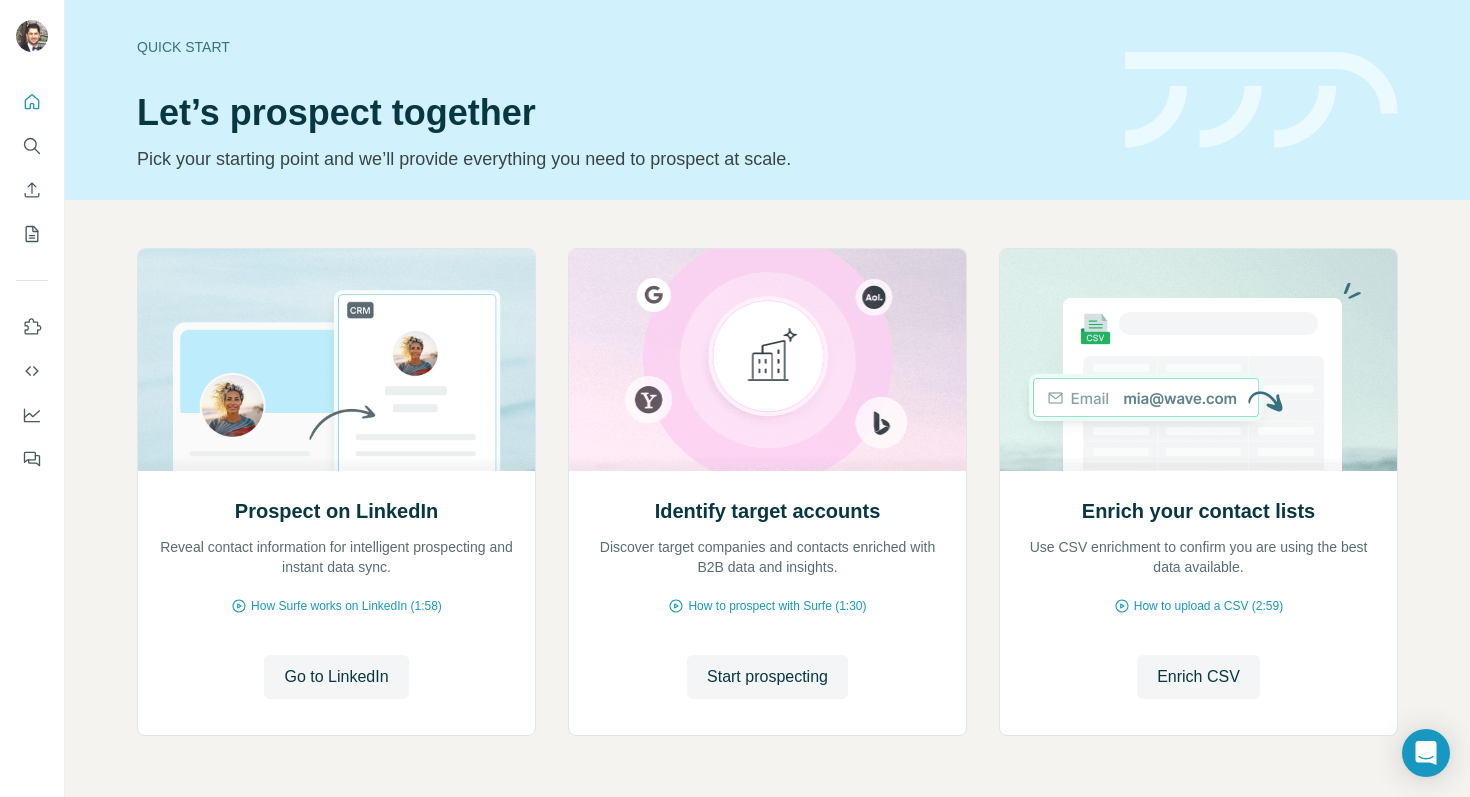 scroll, scrollTop: 0, scrollLeft: 0, axis: both 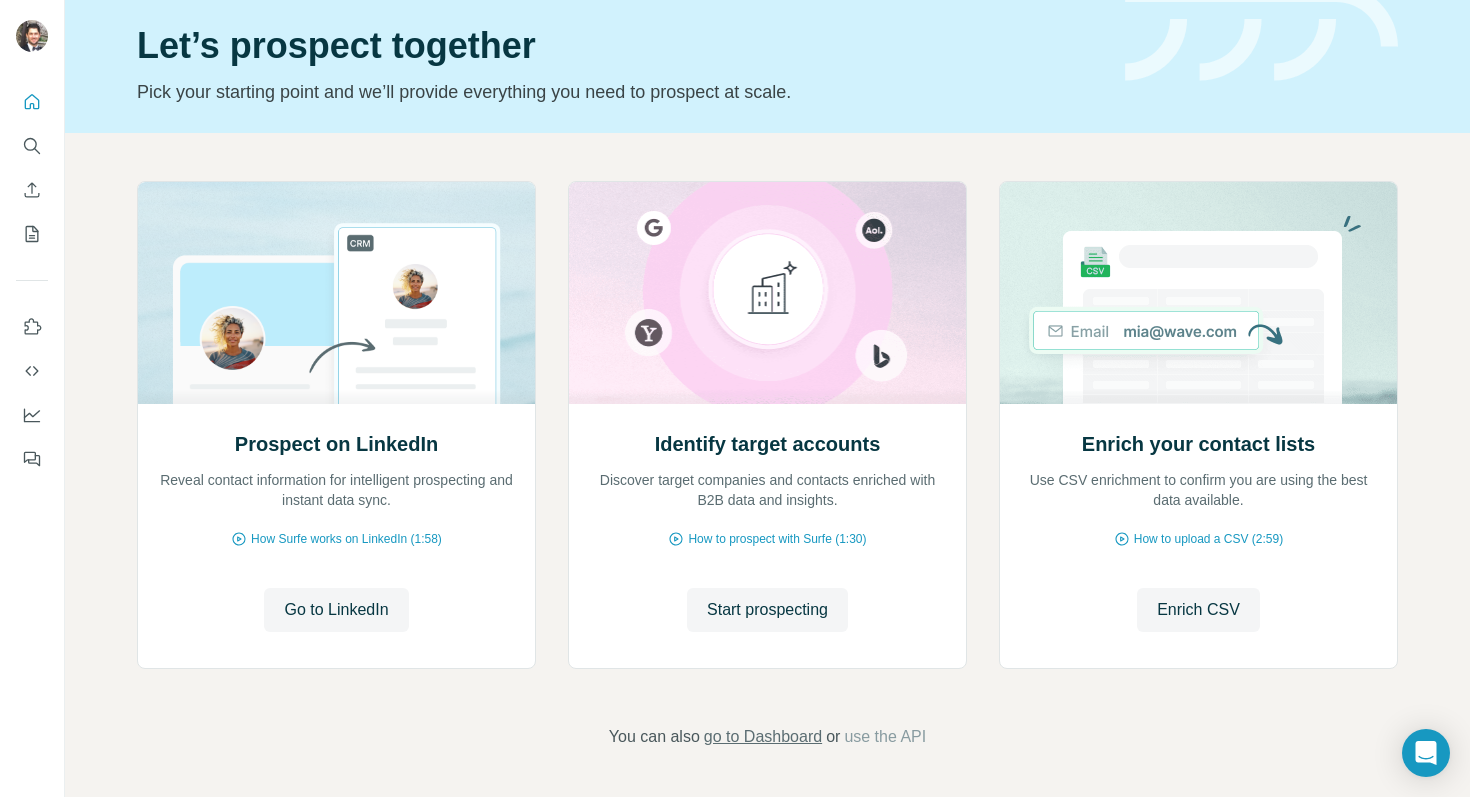 click on "go to Dashboard" at bounding box center (763, 737) 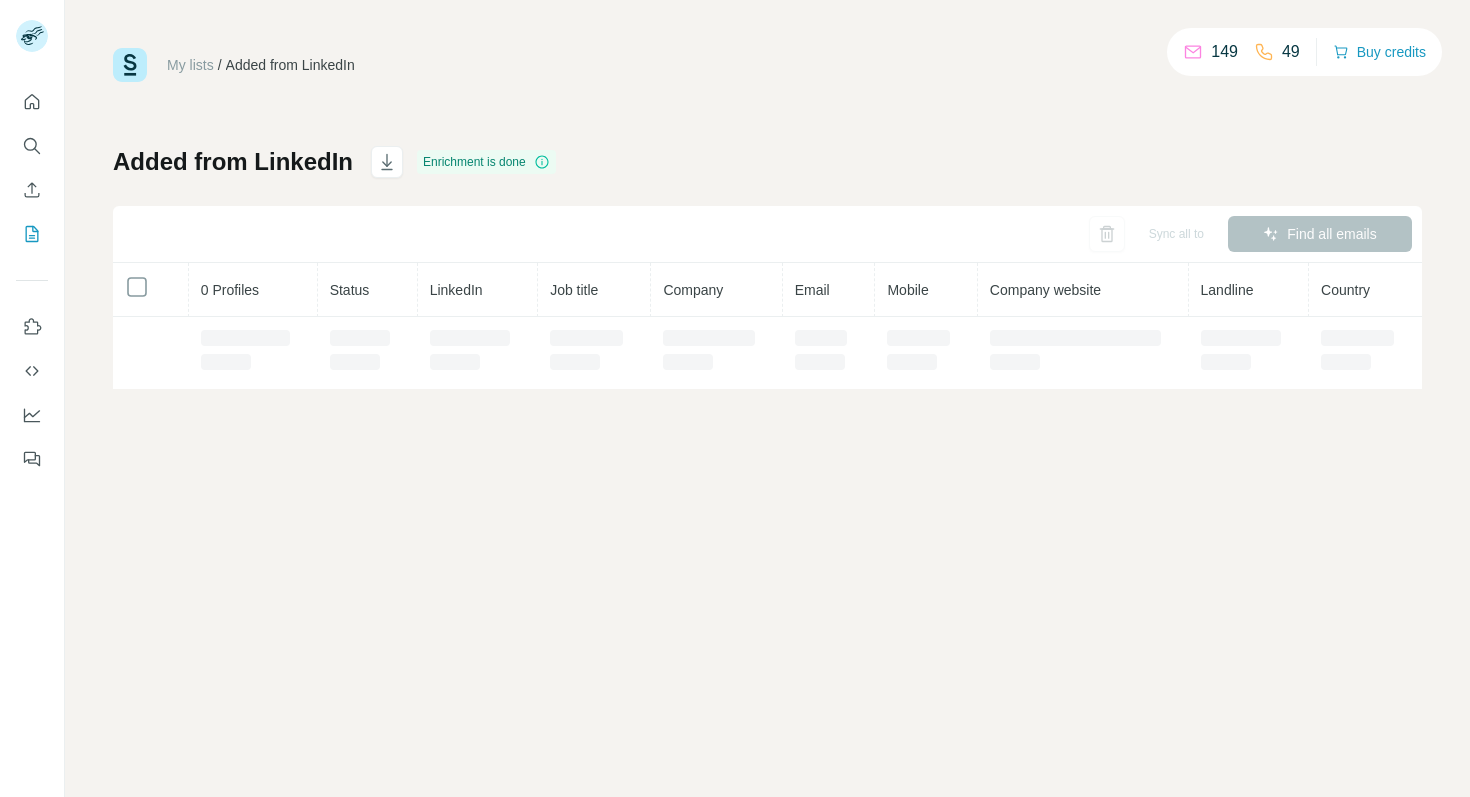 scroll, scrollTop: 0, scrollLeft: 0, axis: both 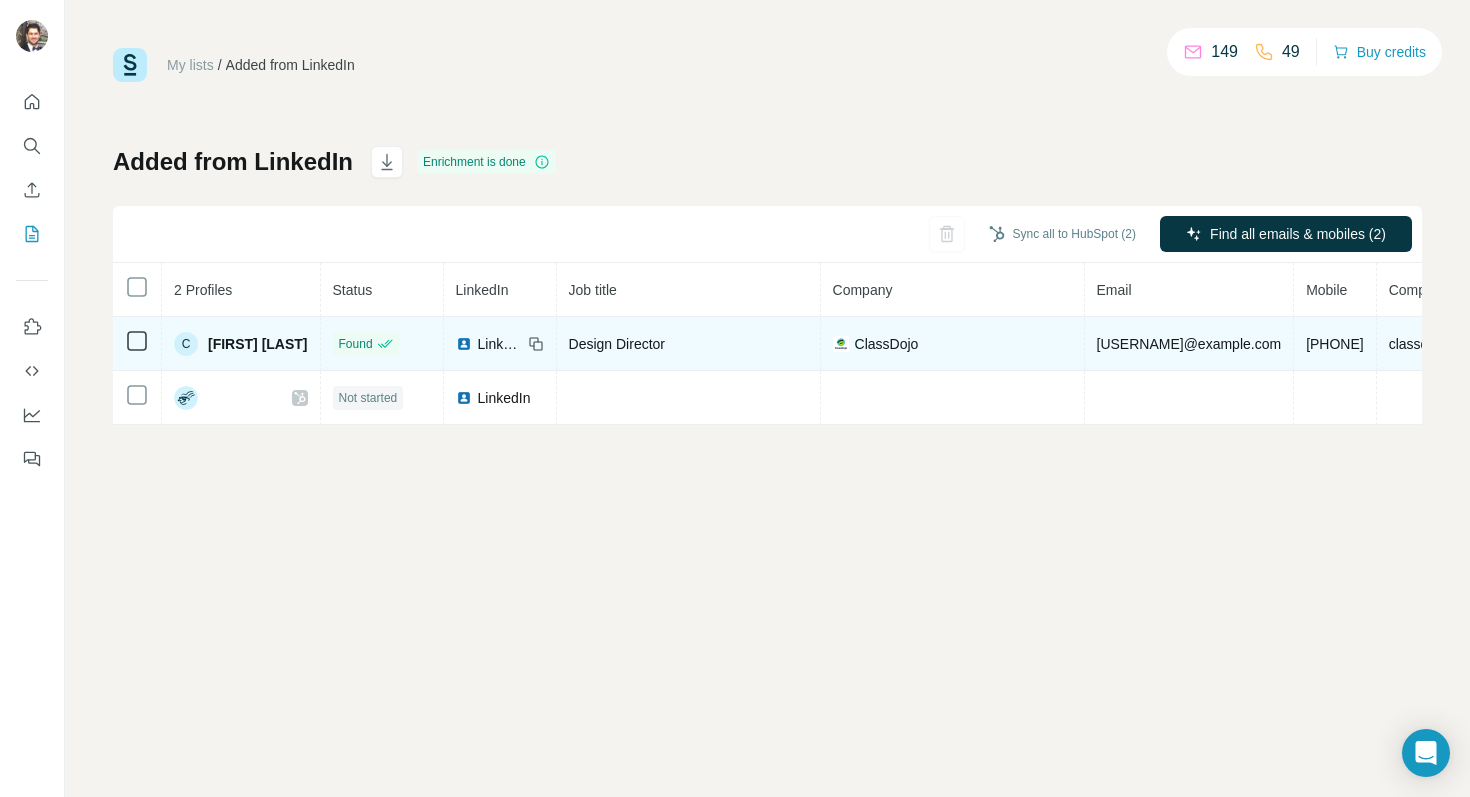click 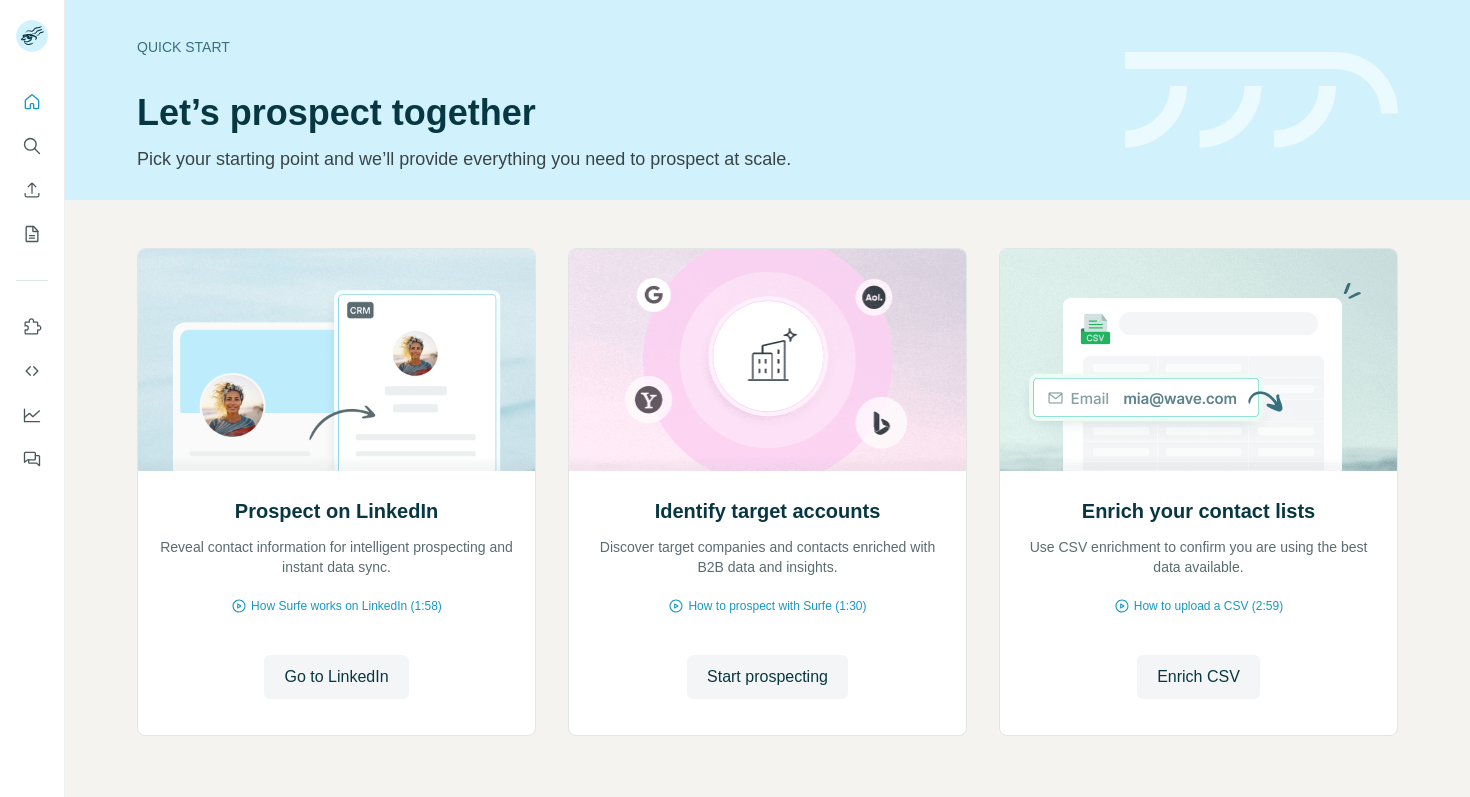 scroll, scrollTop: 0, scrollLeft: 0, axis: both 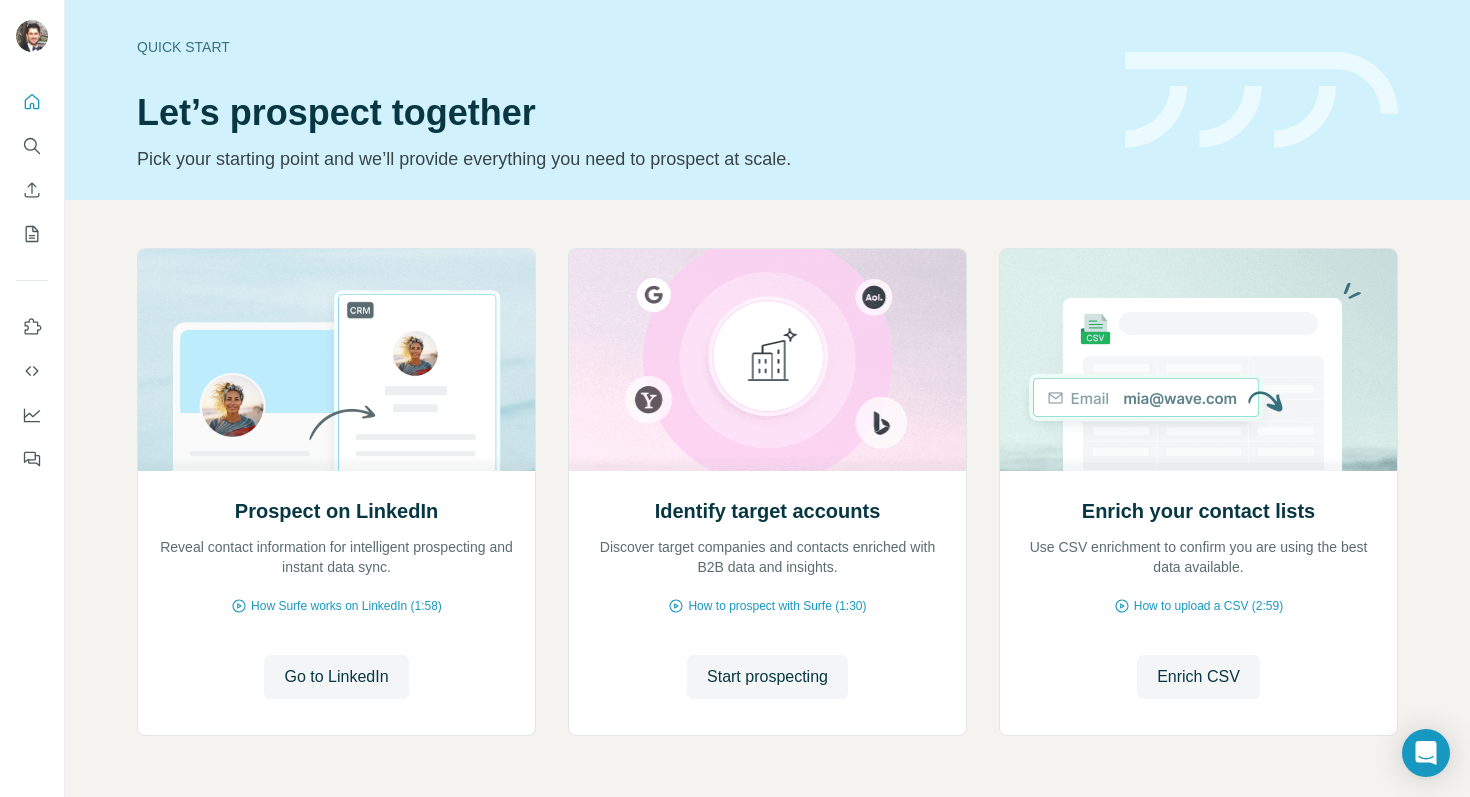drag, startPoint x: 36, startPoint y: 322, endPoint x: 54, endPoint y: 328, distance: 18.973665 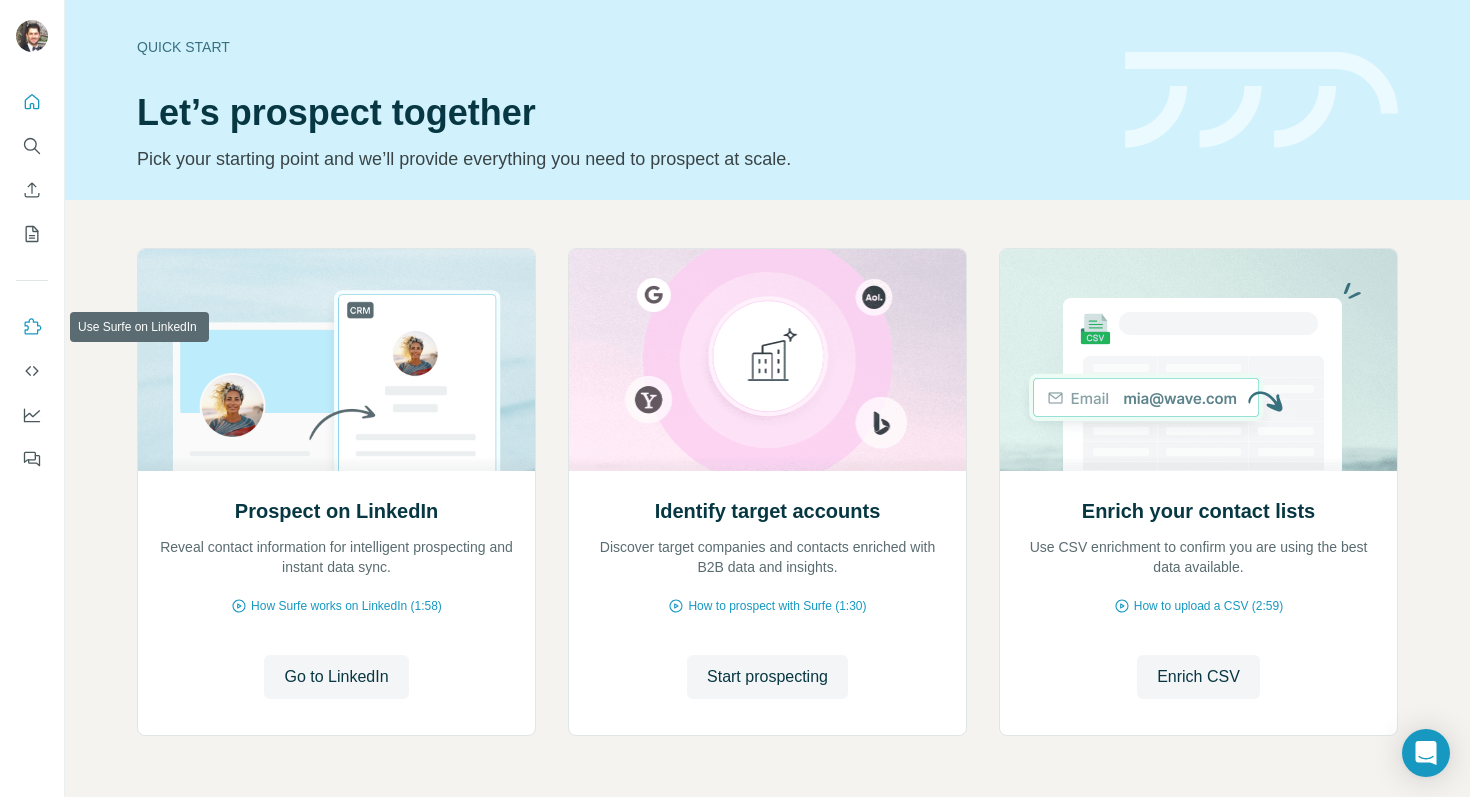 click 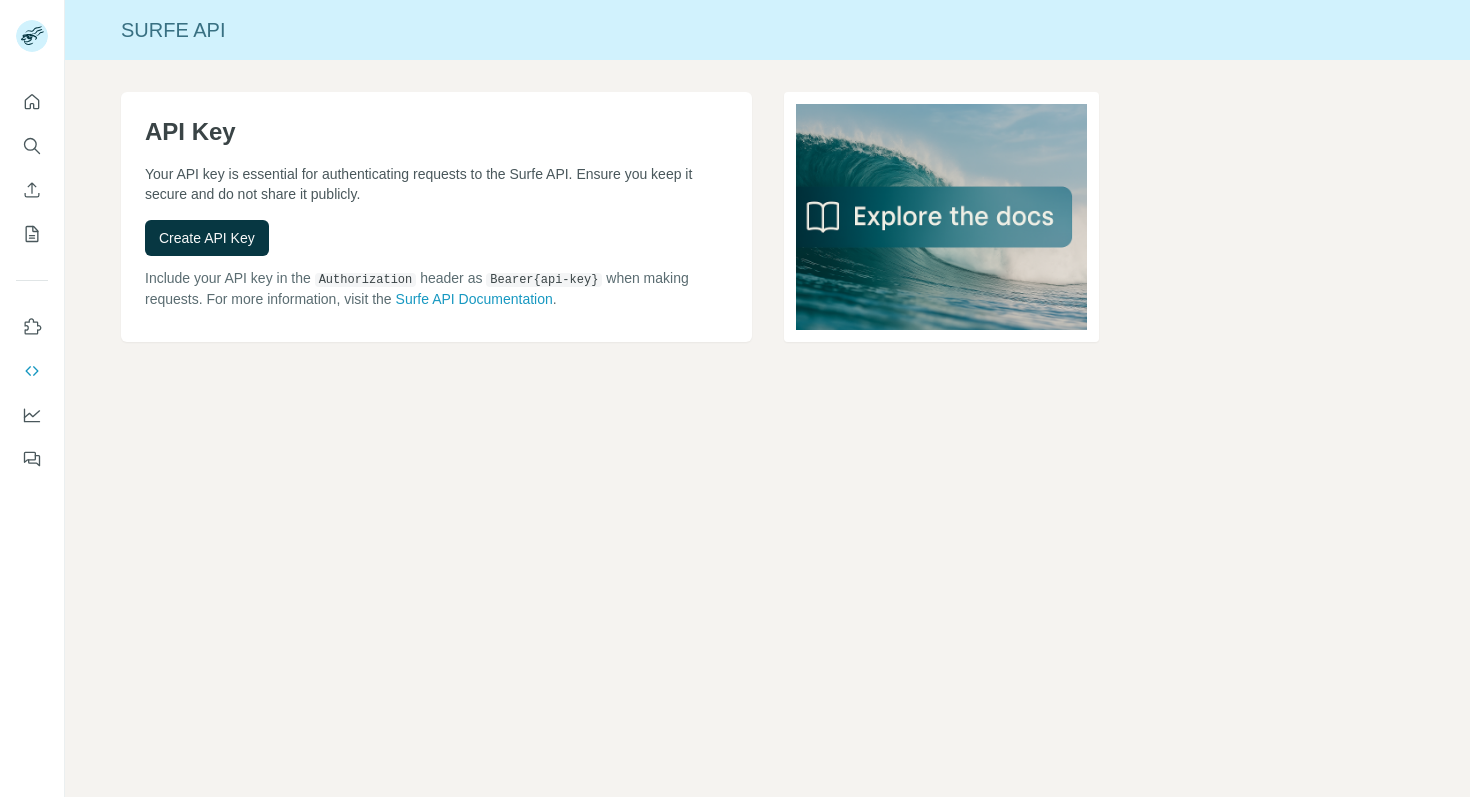 scroll, scrollTop: 0, scrollLeft: 0, axis: both 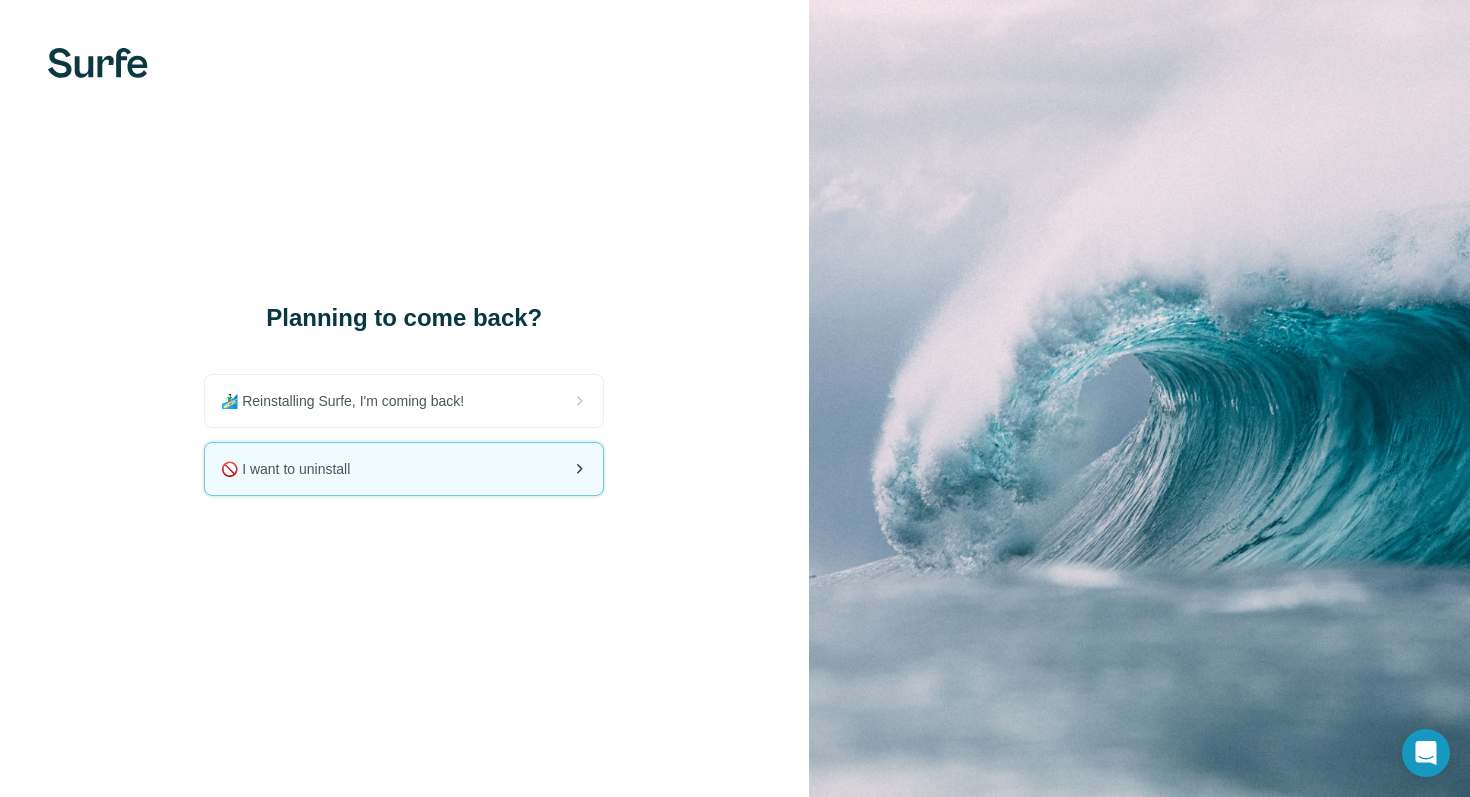 click on "🚫  I want to uninstall" at bounding box center [404, 469] 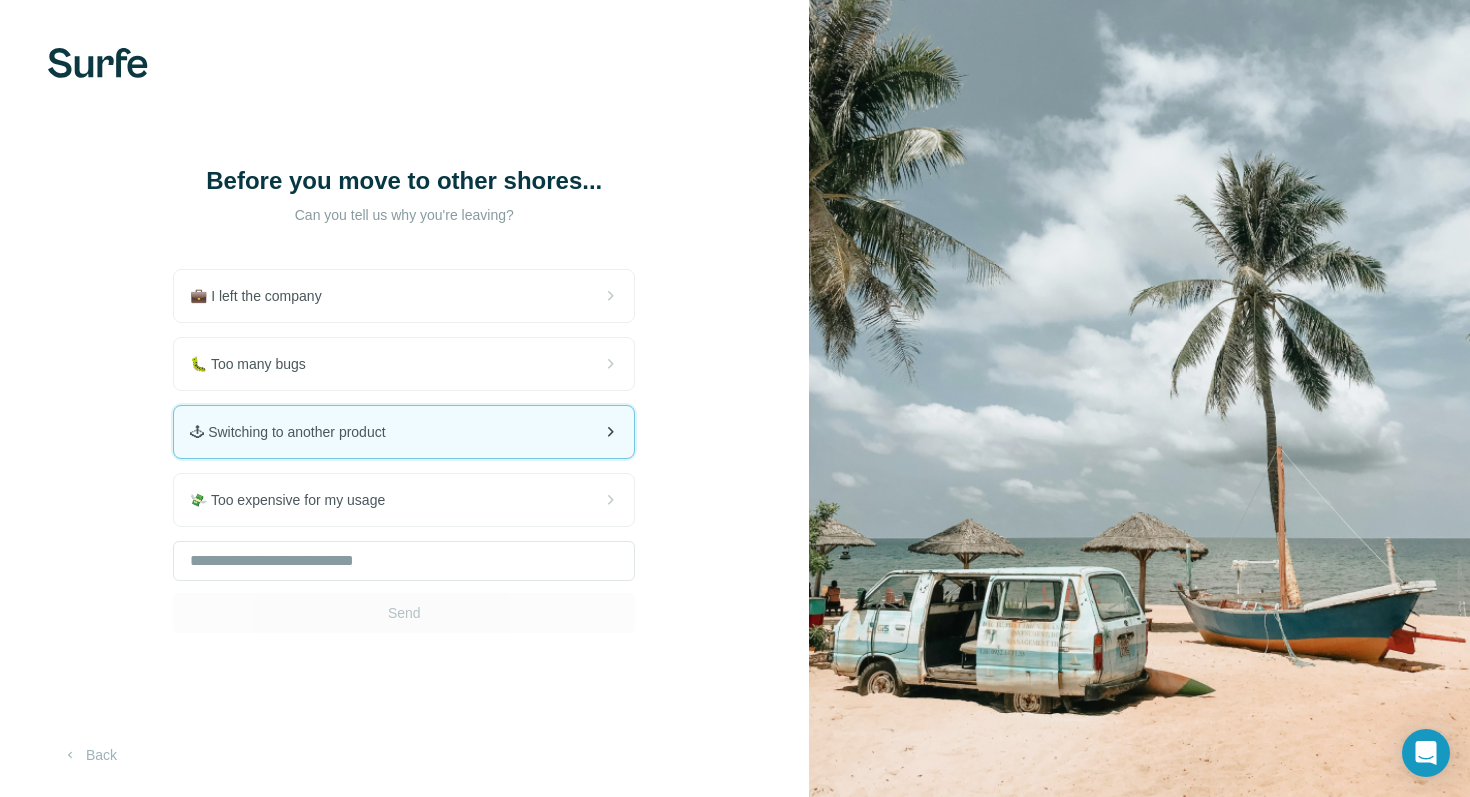 click on "🕹  Switching to another product" at bounding box center [295, 432] 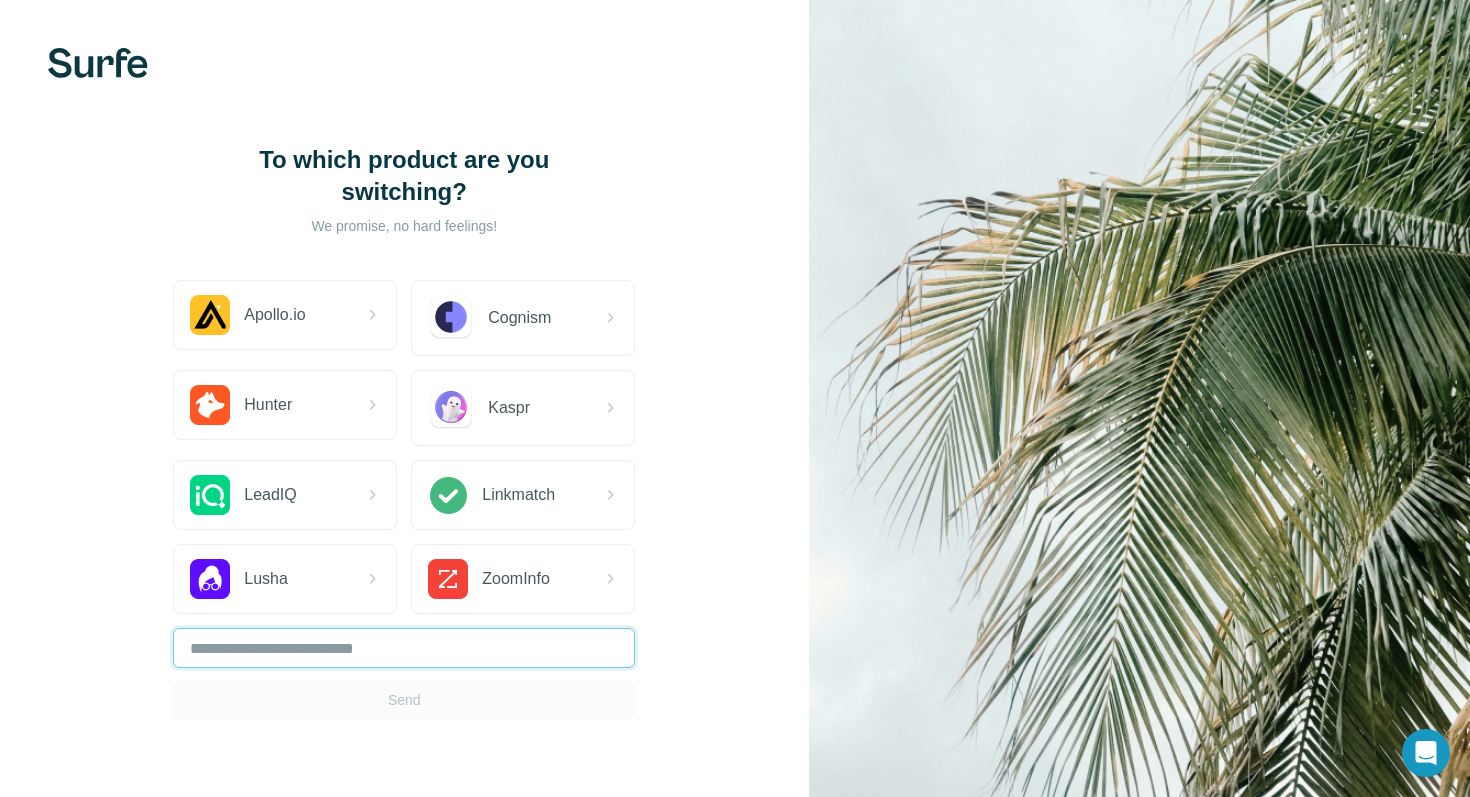 click at bounding box center (404, 648) 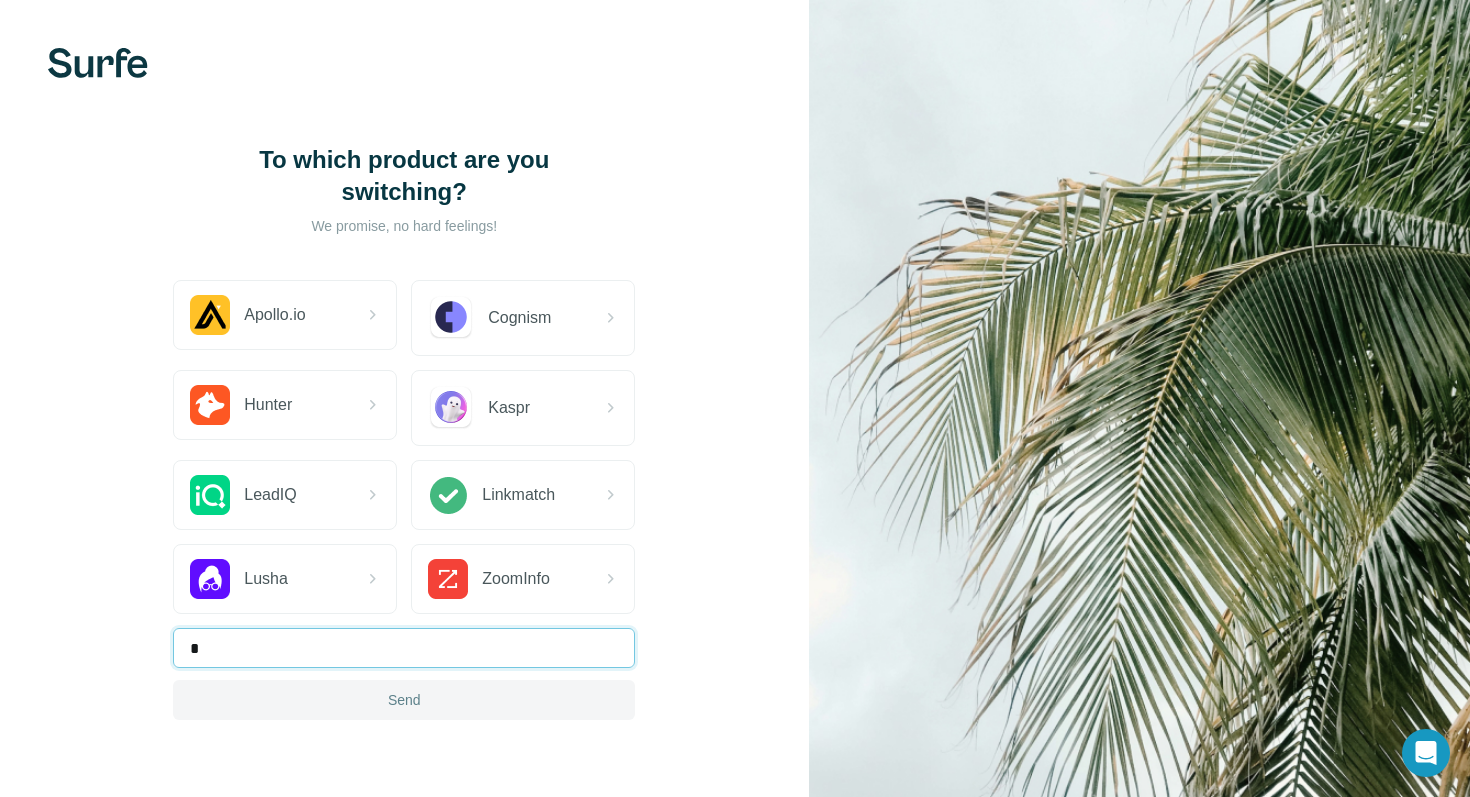 type on "*" 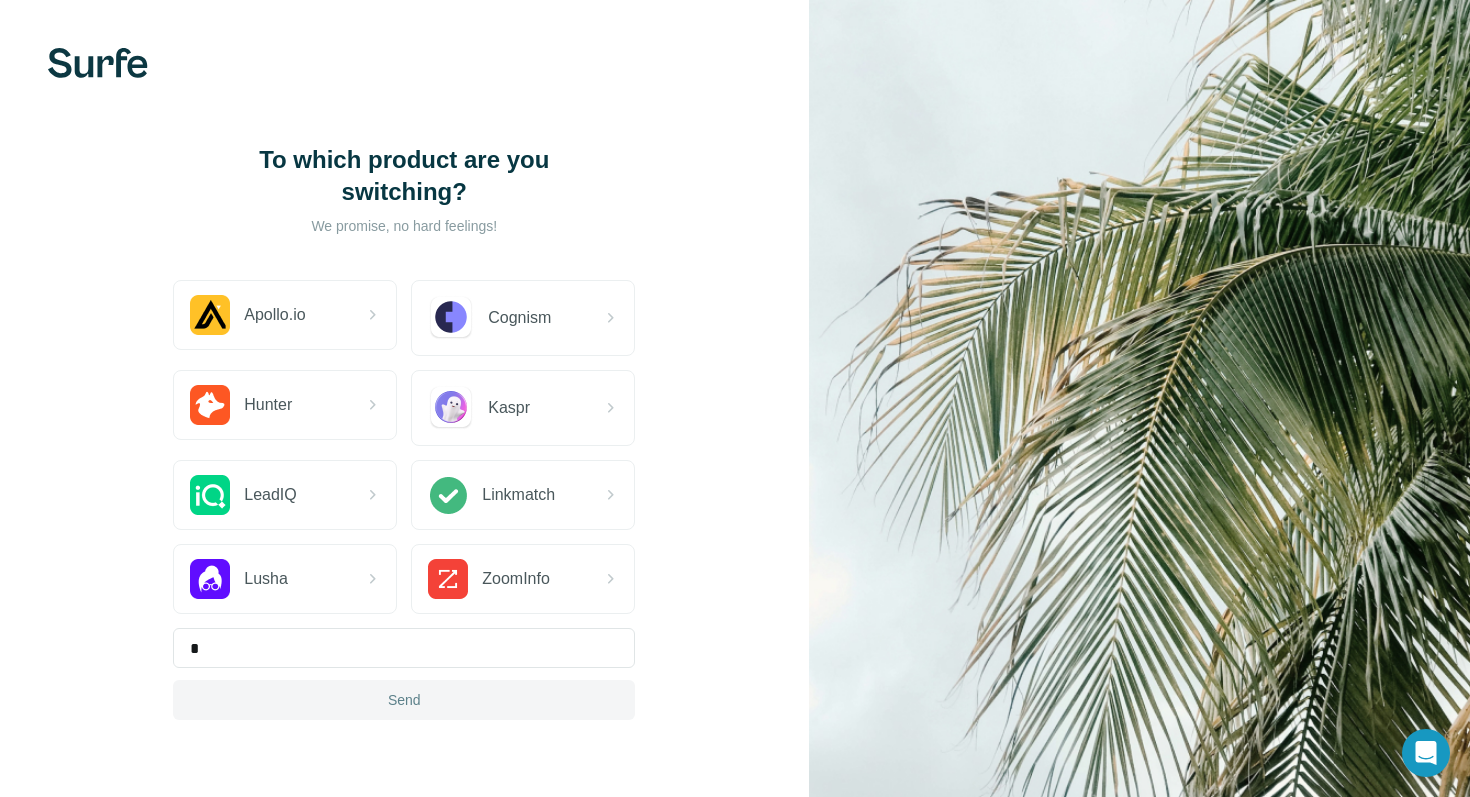 click on "Send" at bounding box center [404, 700] 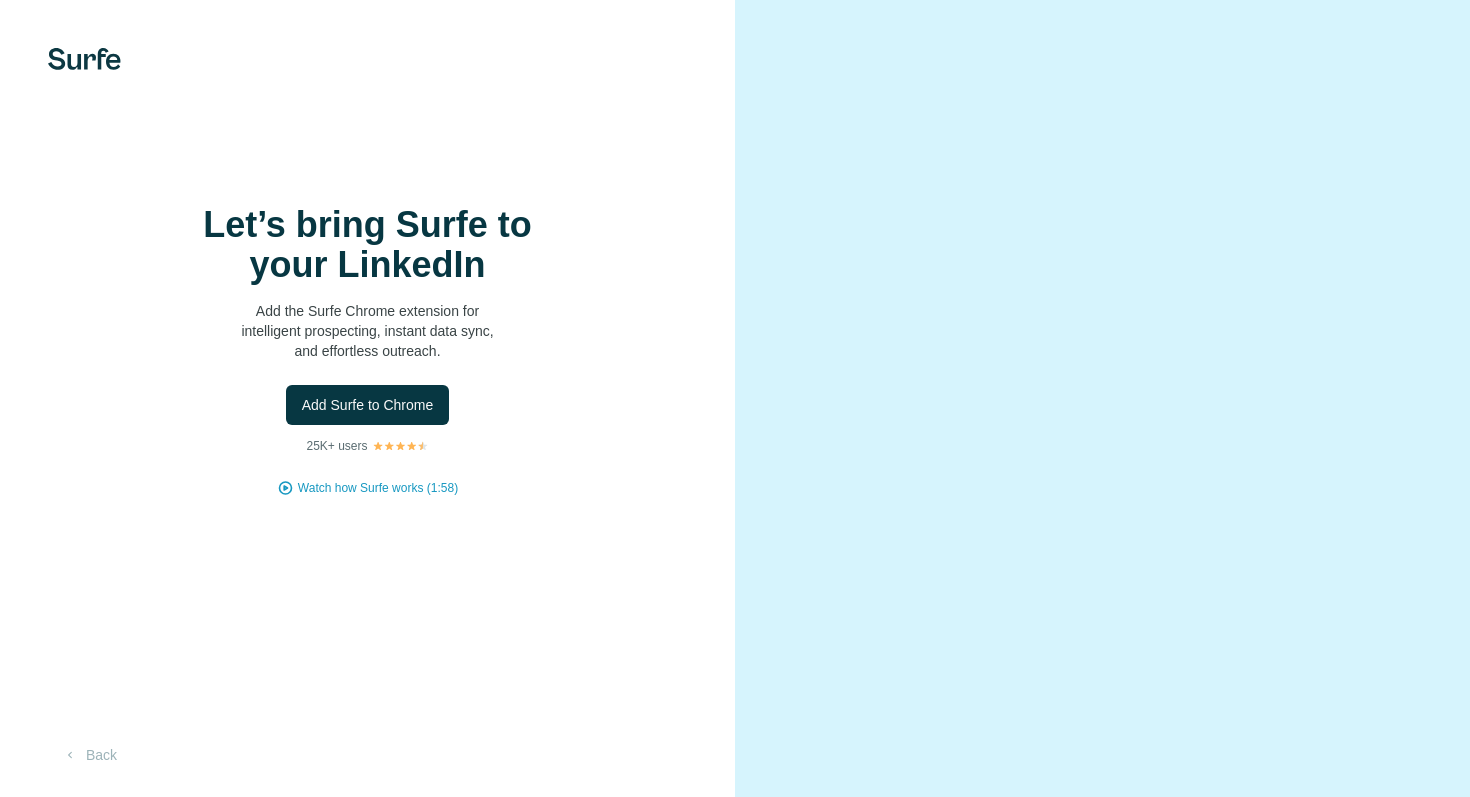 scroll, scrollTop: 0, scrollLeft: 0, axis: both 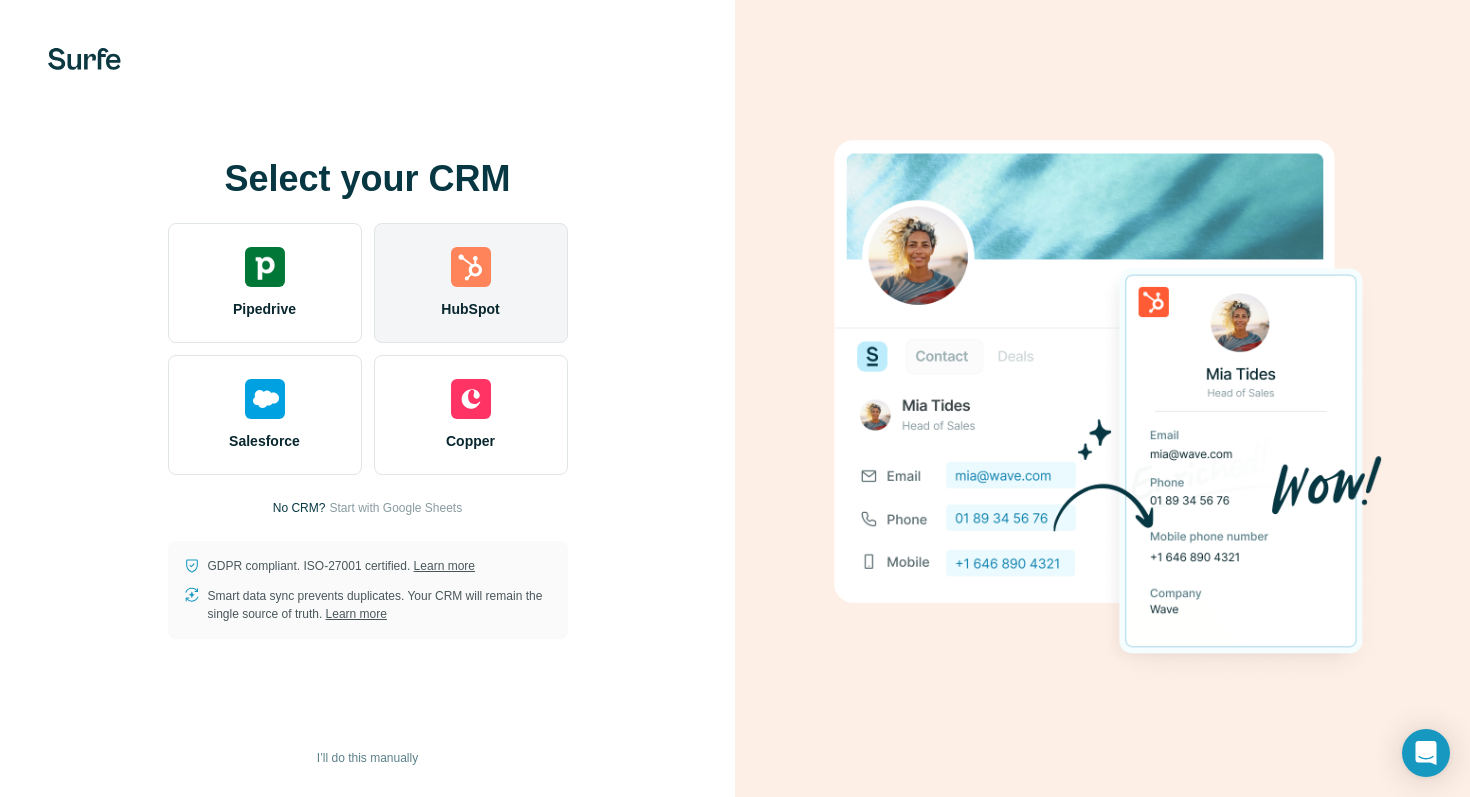 click on "HubSpot" at bounding box center (471, 283) 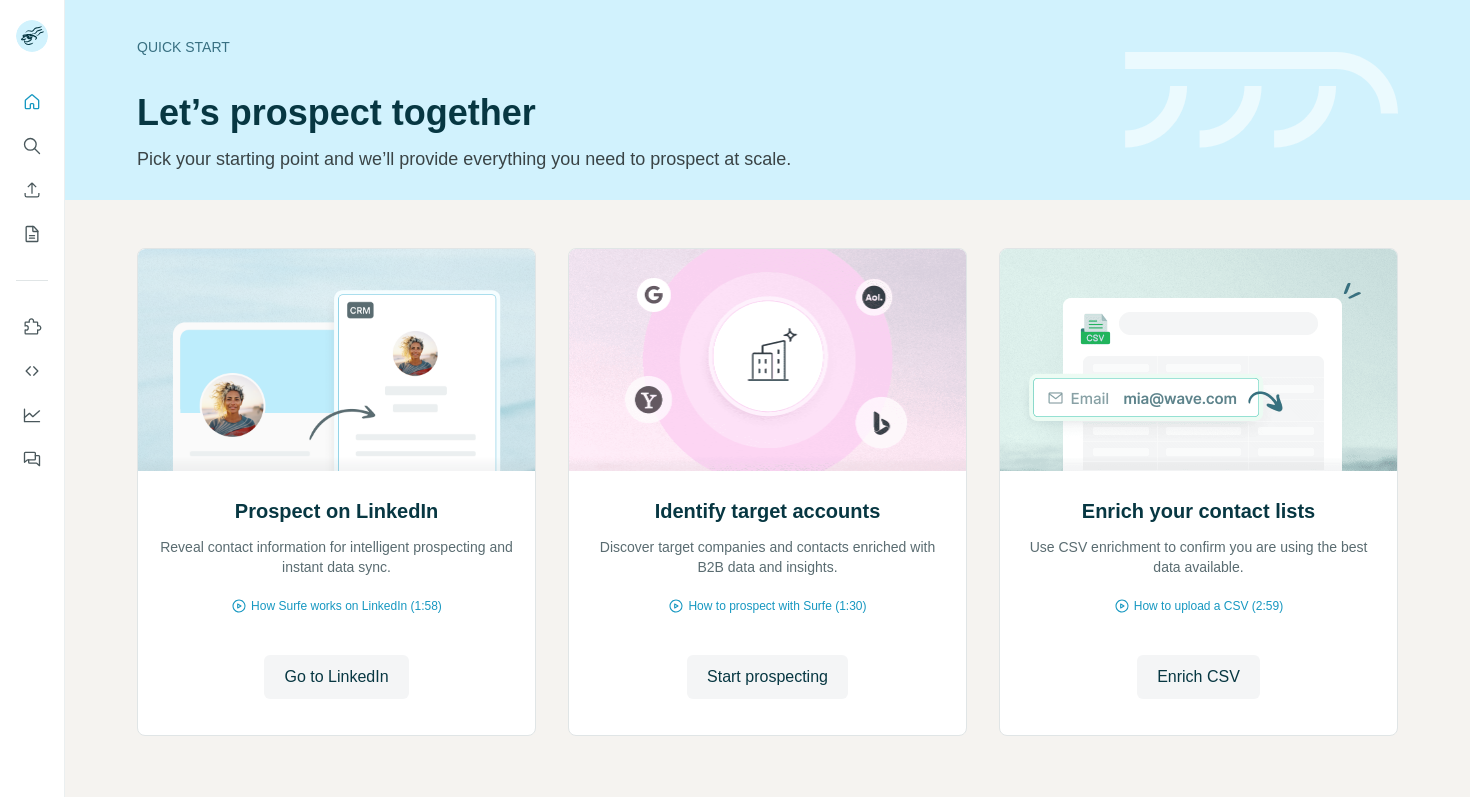 scroll, scrollTop: 0, scrollLeft: 0, axis: both 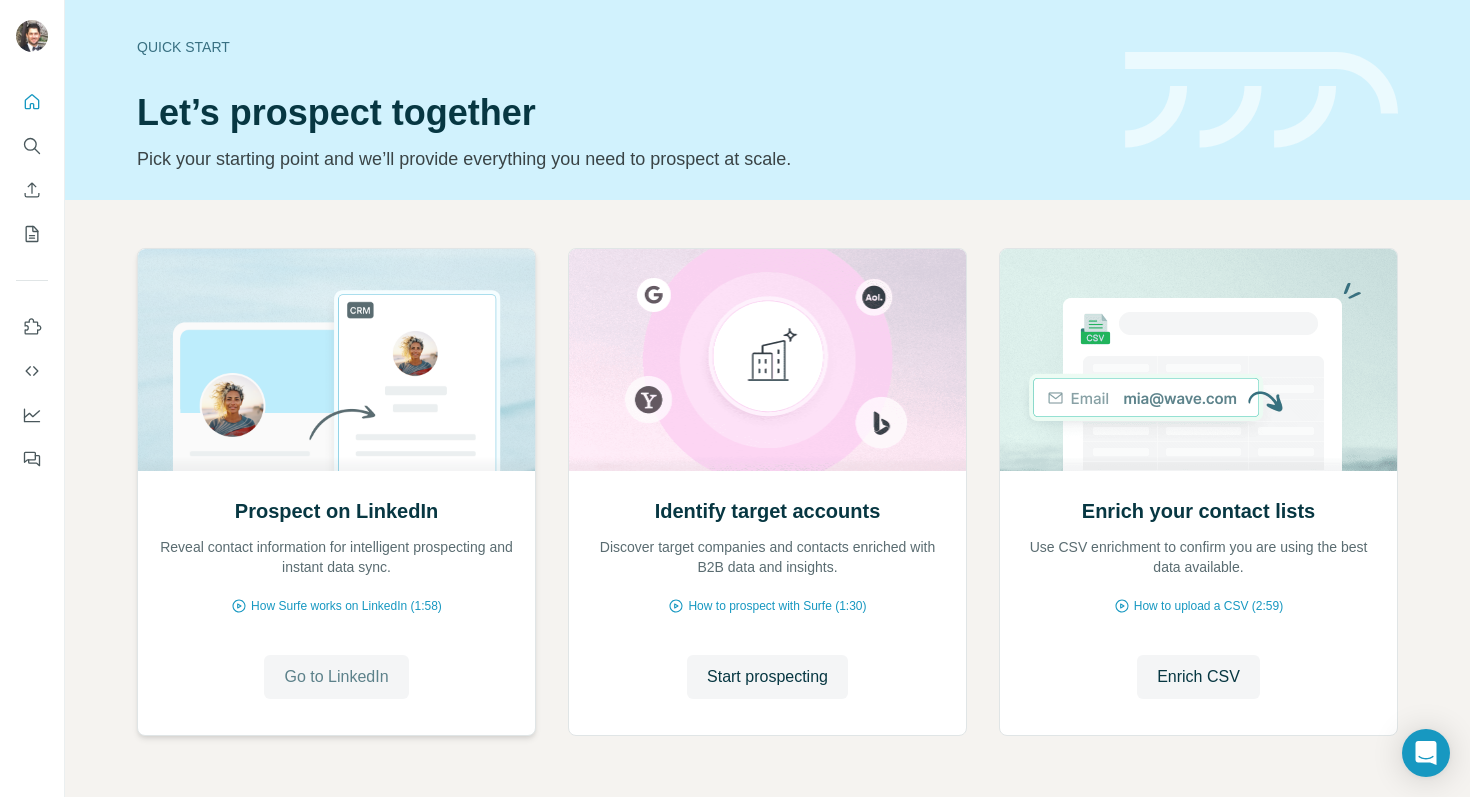 click on "Go to LinkedIn" at bounding box center [336, 677] 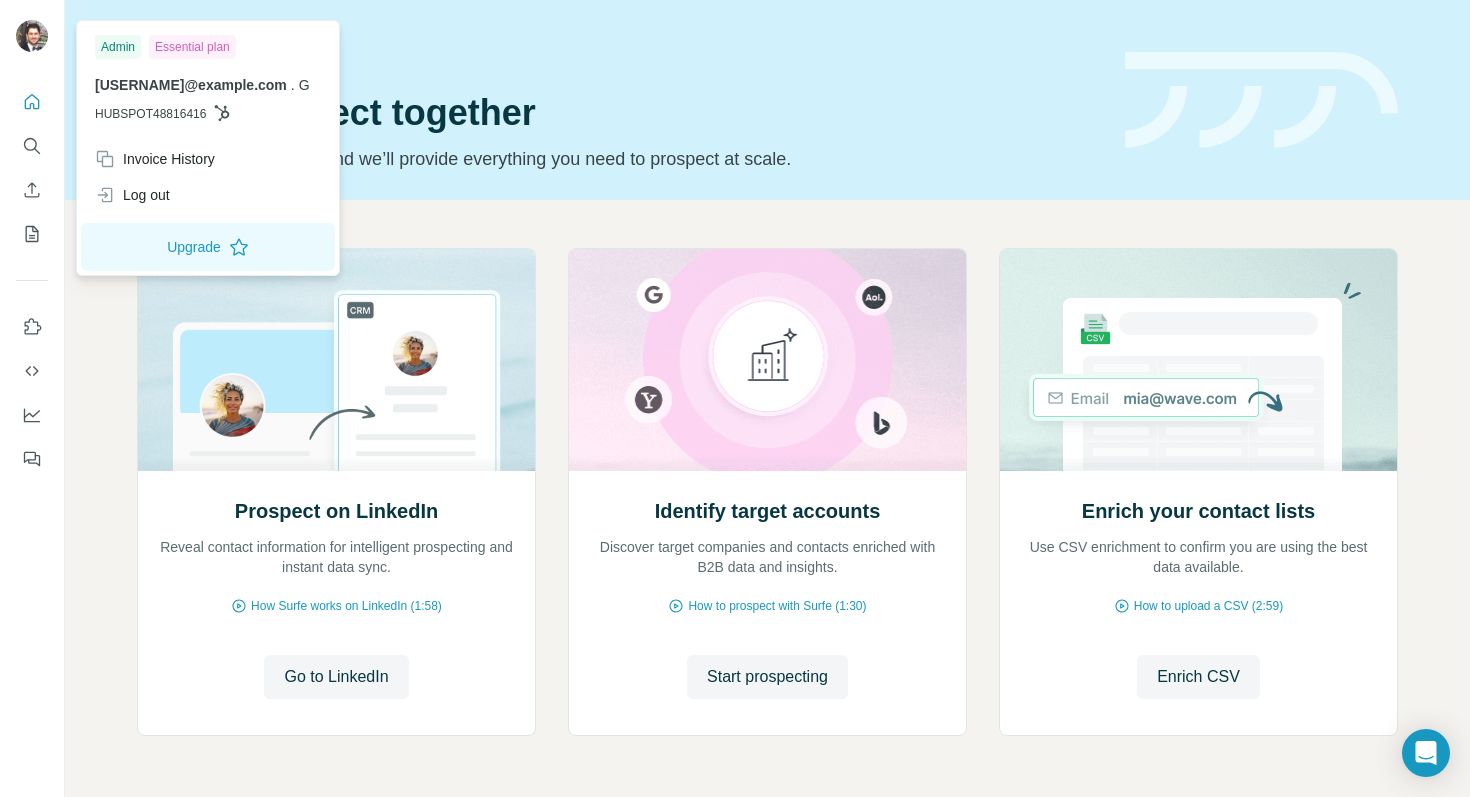 click at bounding box center (32, 36) 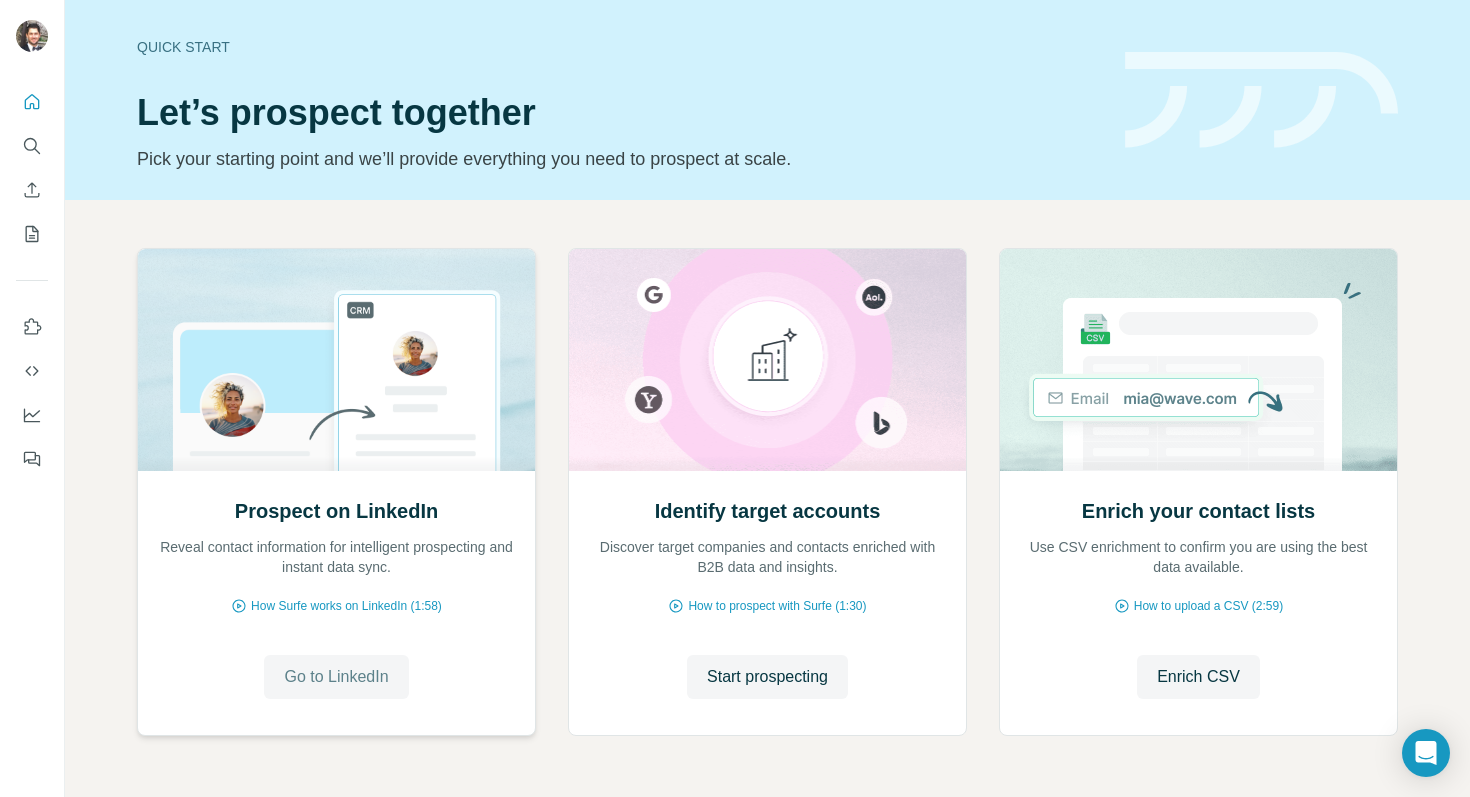 click on "Go to LinkedIn" at bounding box center (336, 677) 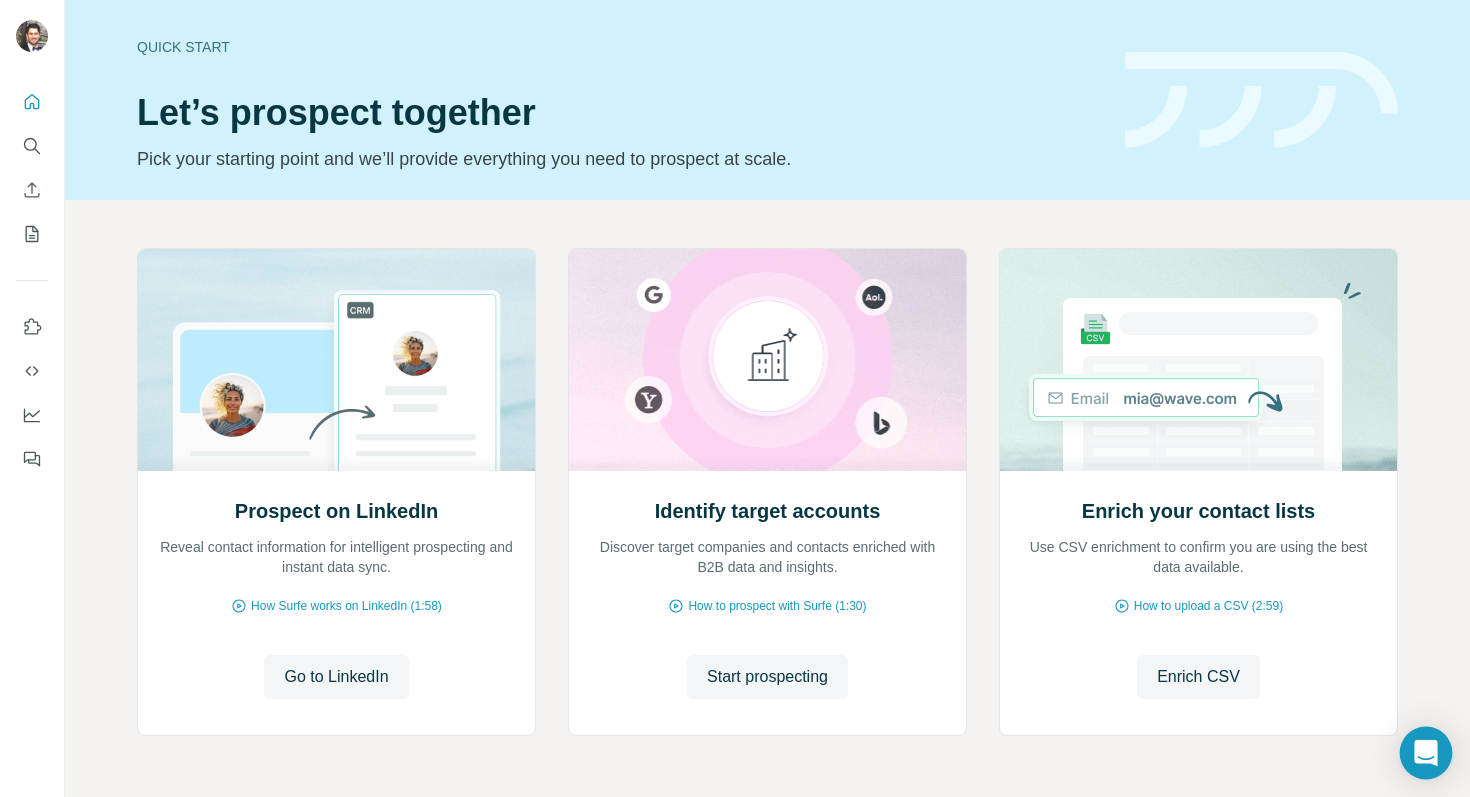 click at bounding box center (1426, 753) 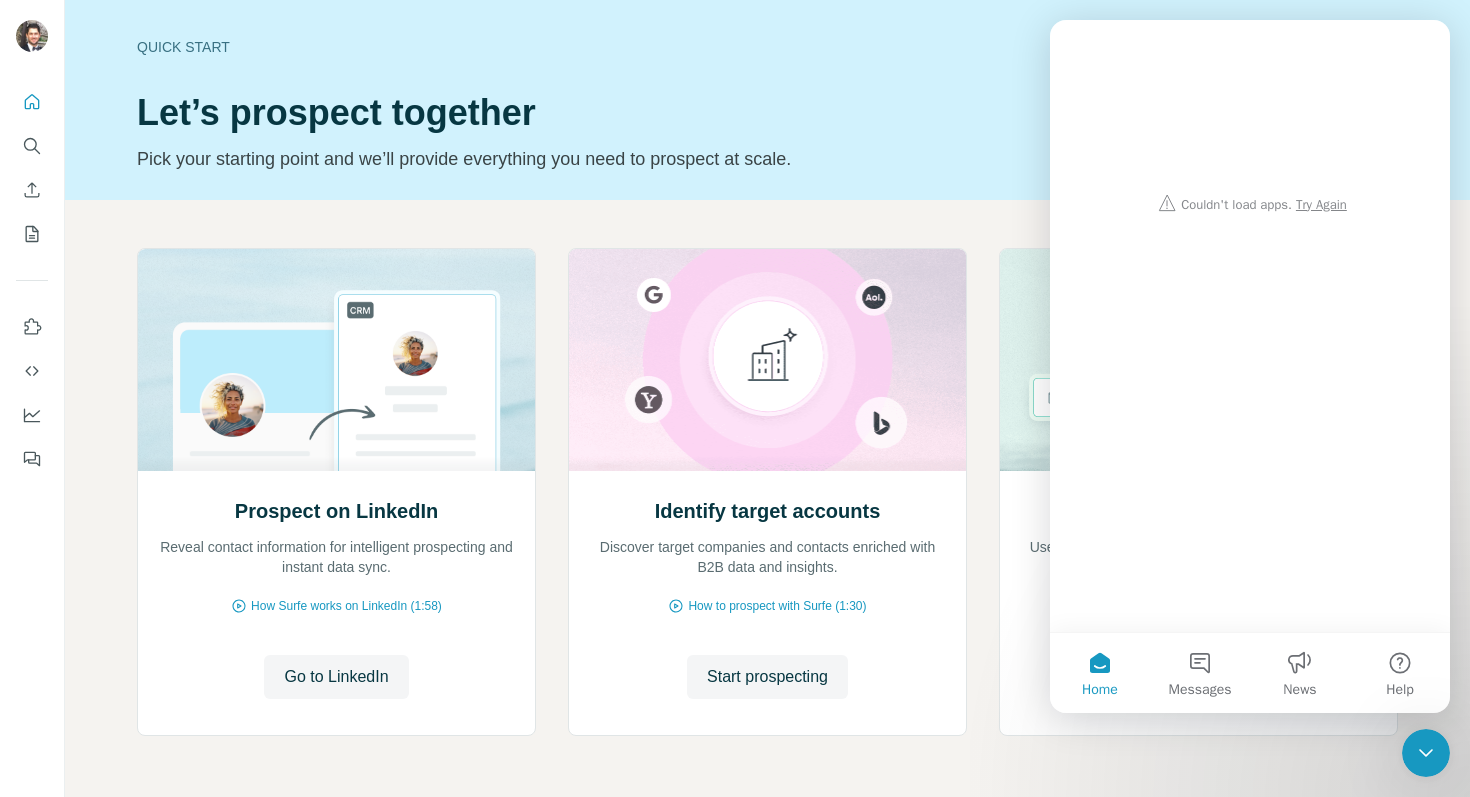scroll, scrollTop: 0, scrollLeft: 0, axis: both 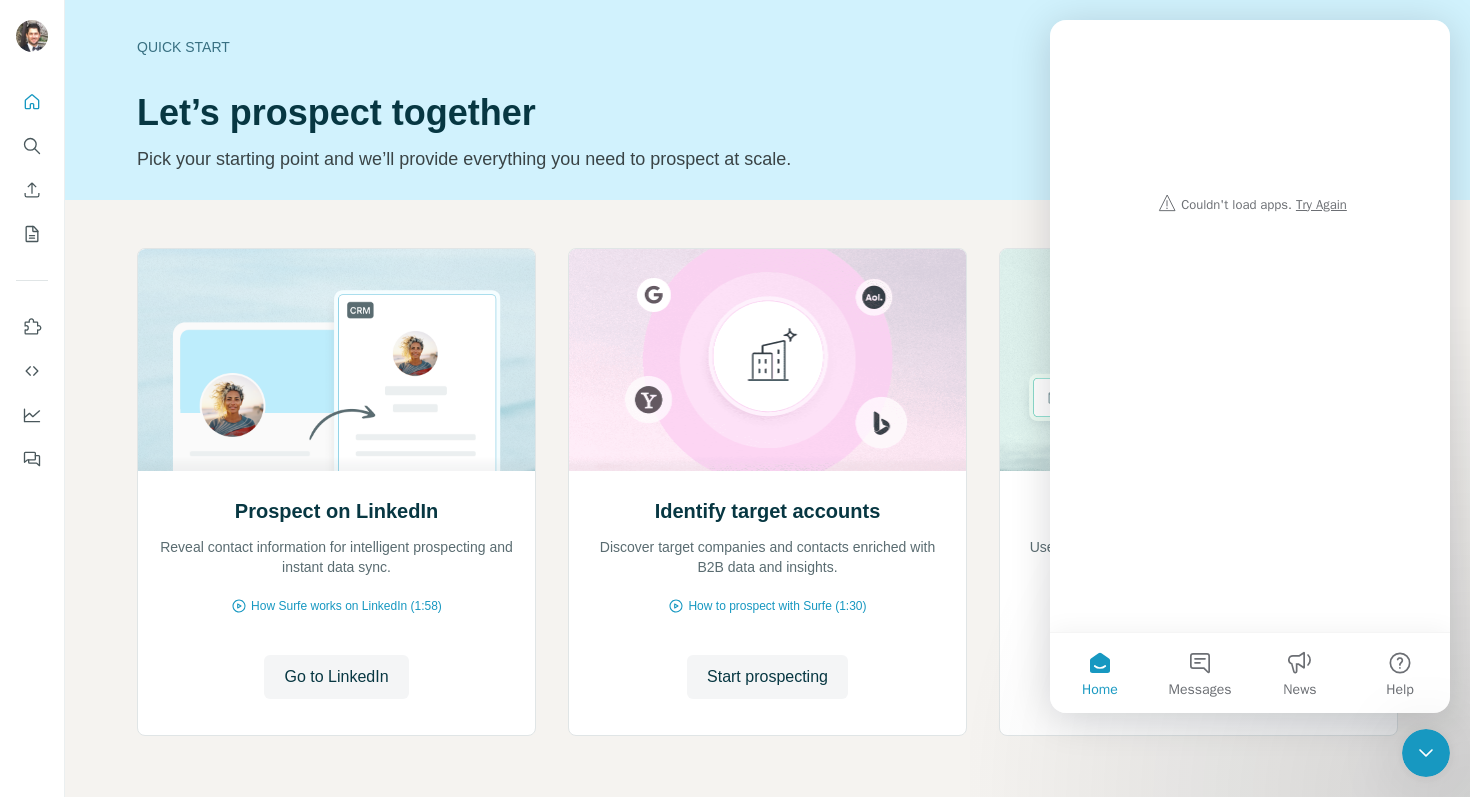 click at bounding box center [1250, 121] 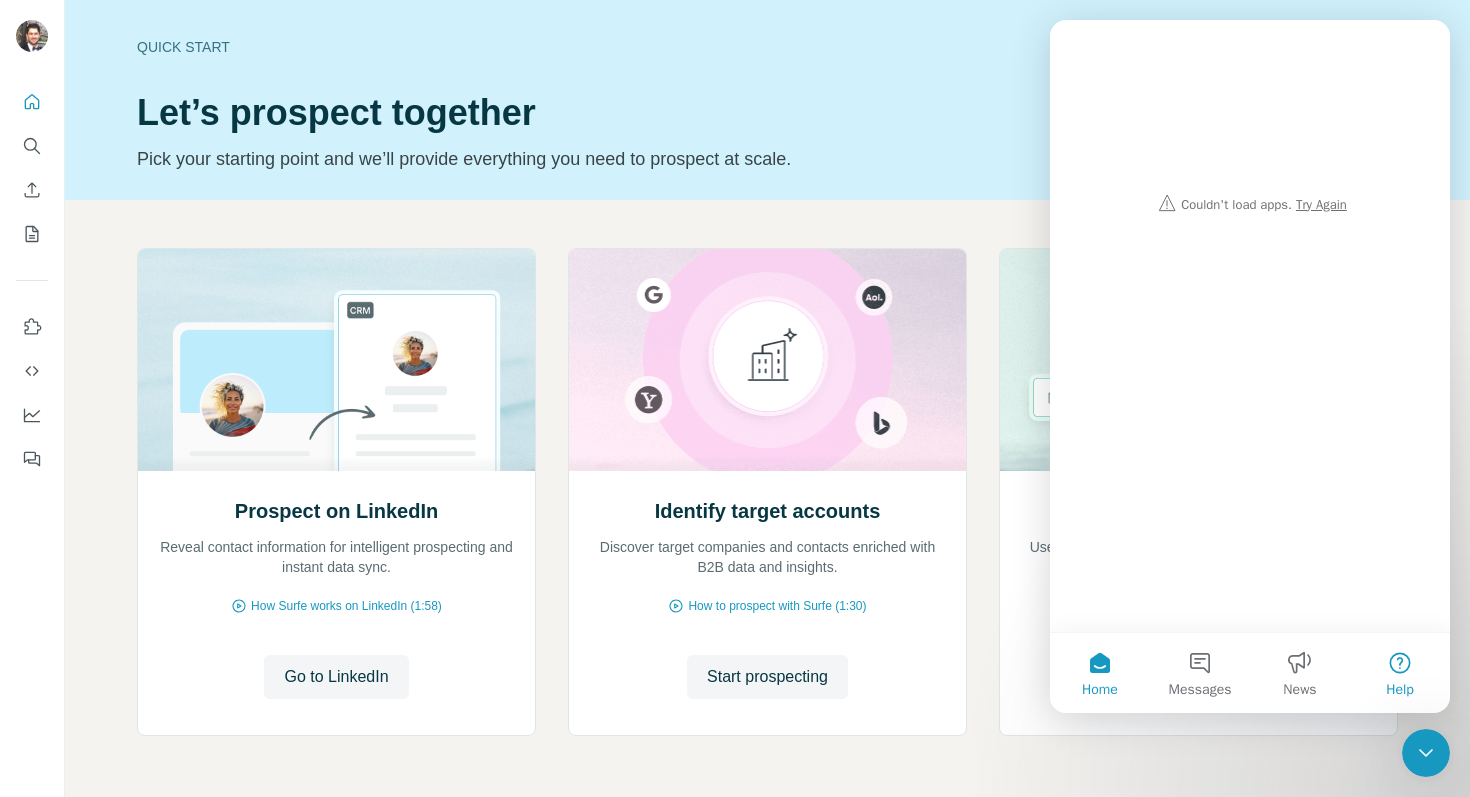 click on "Help" at bounding box center (1400, 690) 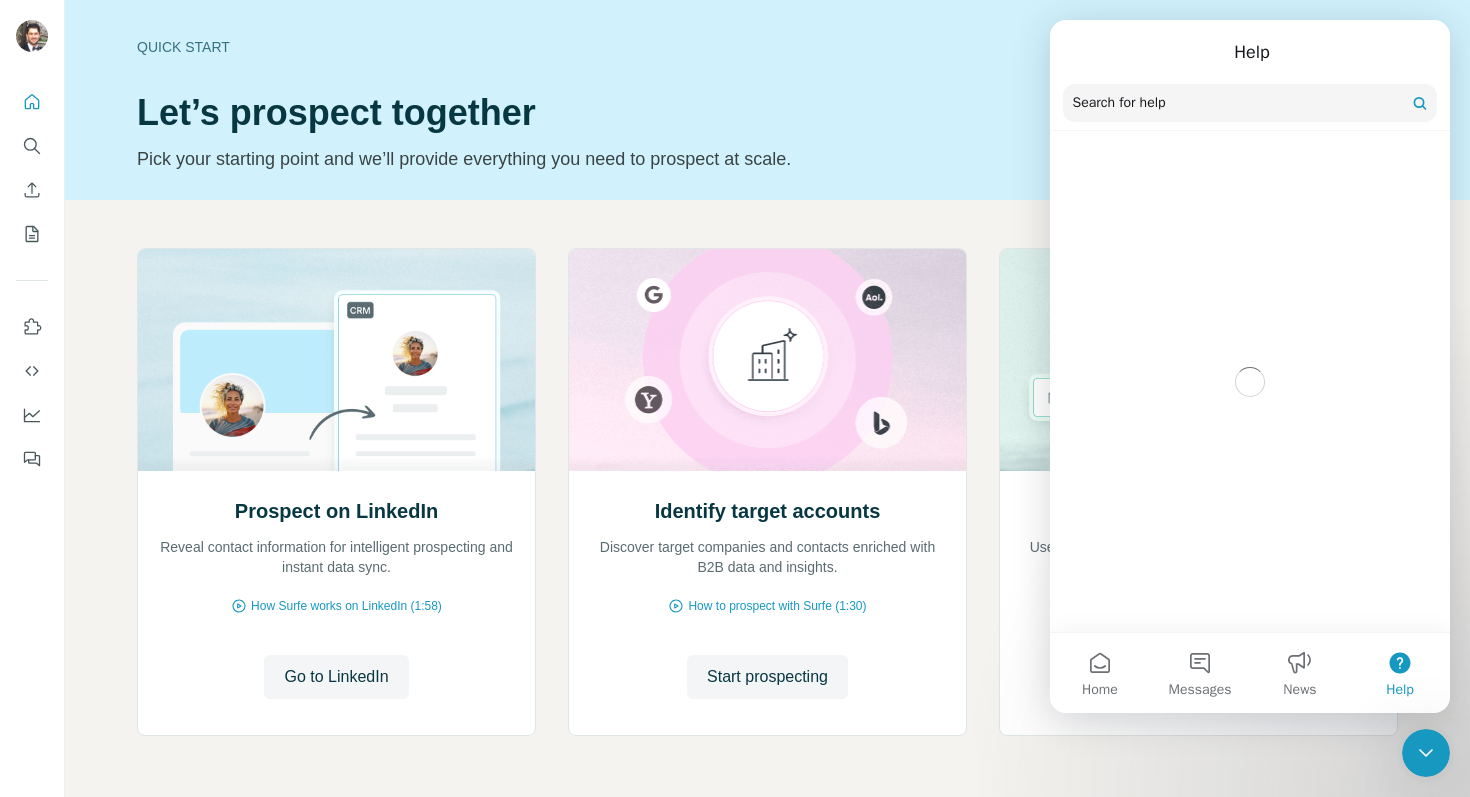 click on "Search for help" at bounding box center (1119, 103) 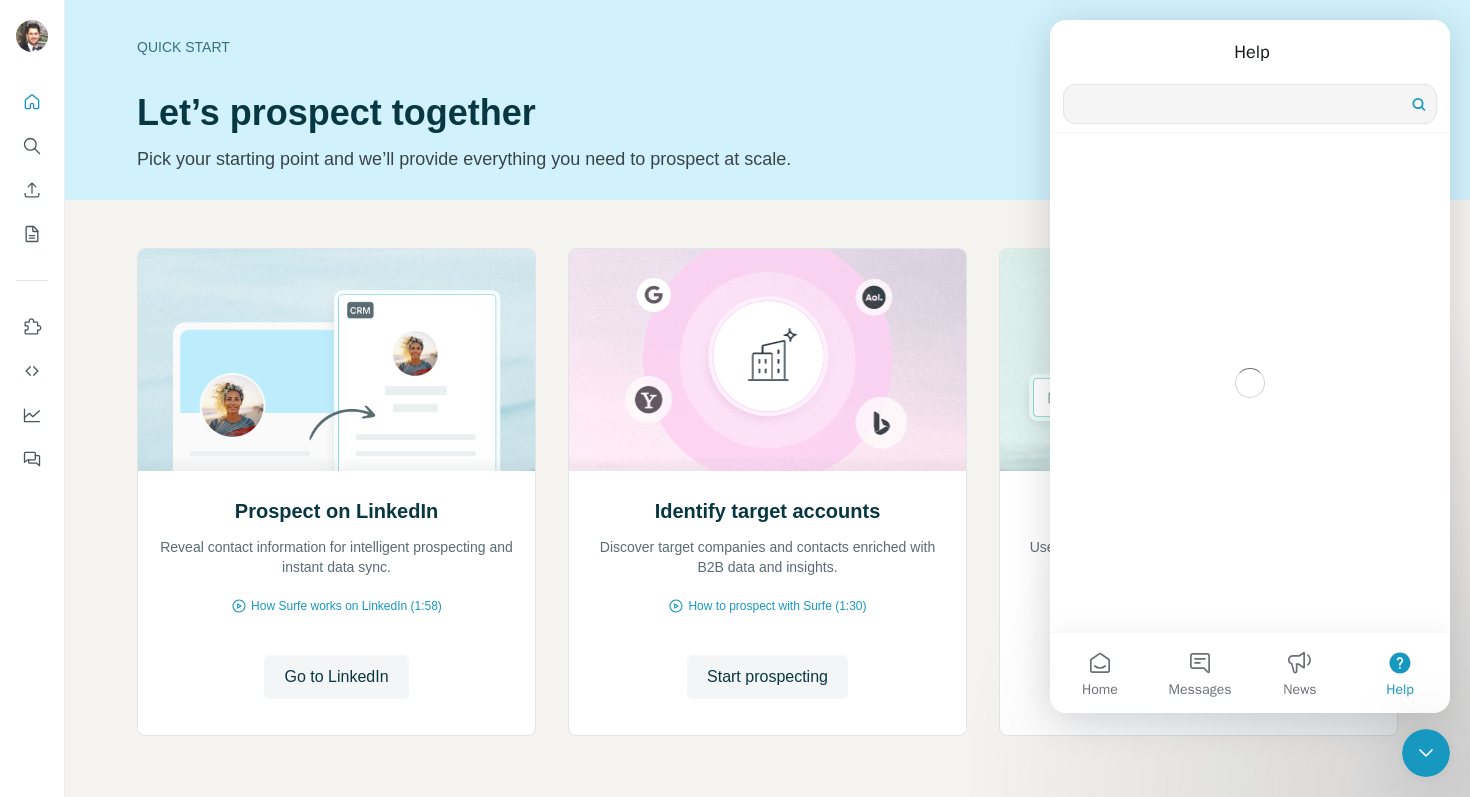 click on "Search for help" at bounding box center (1120, 104) 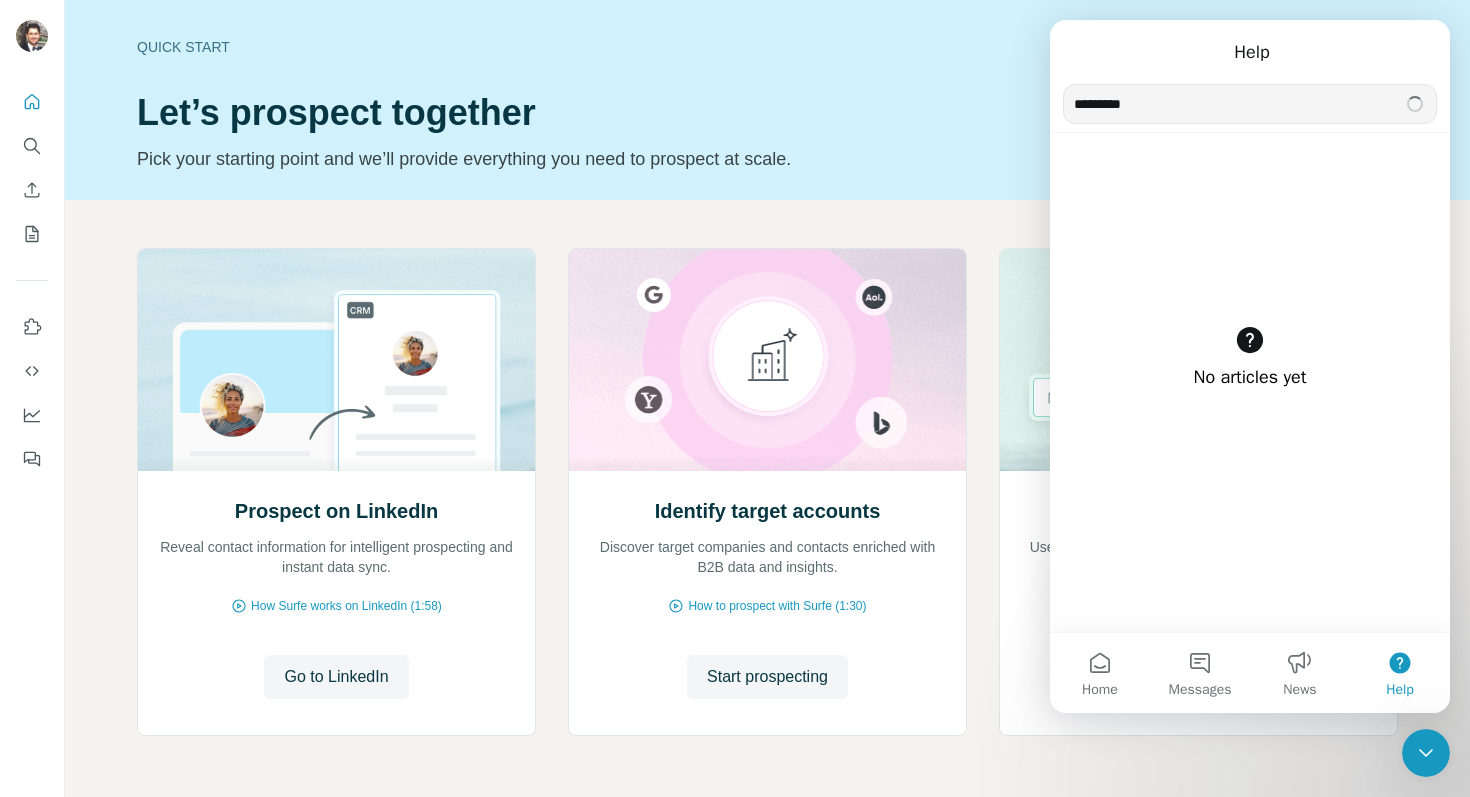 type on "*********" 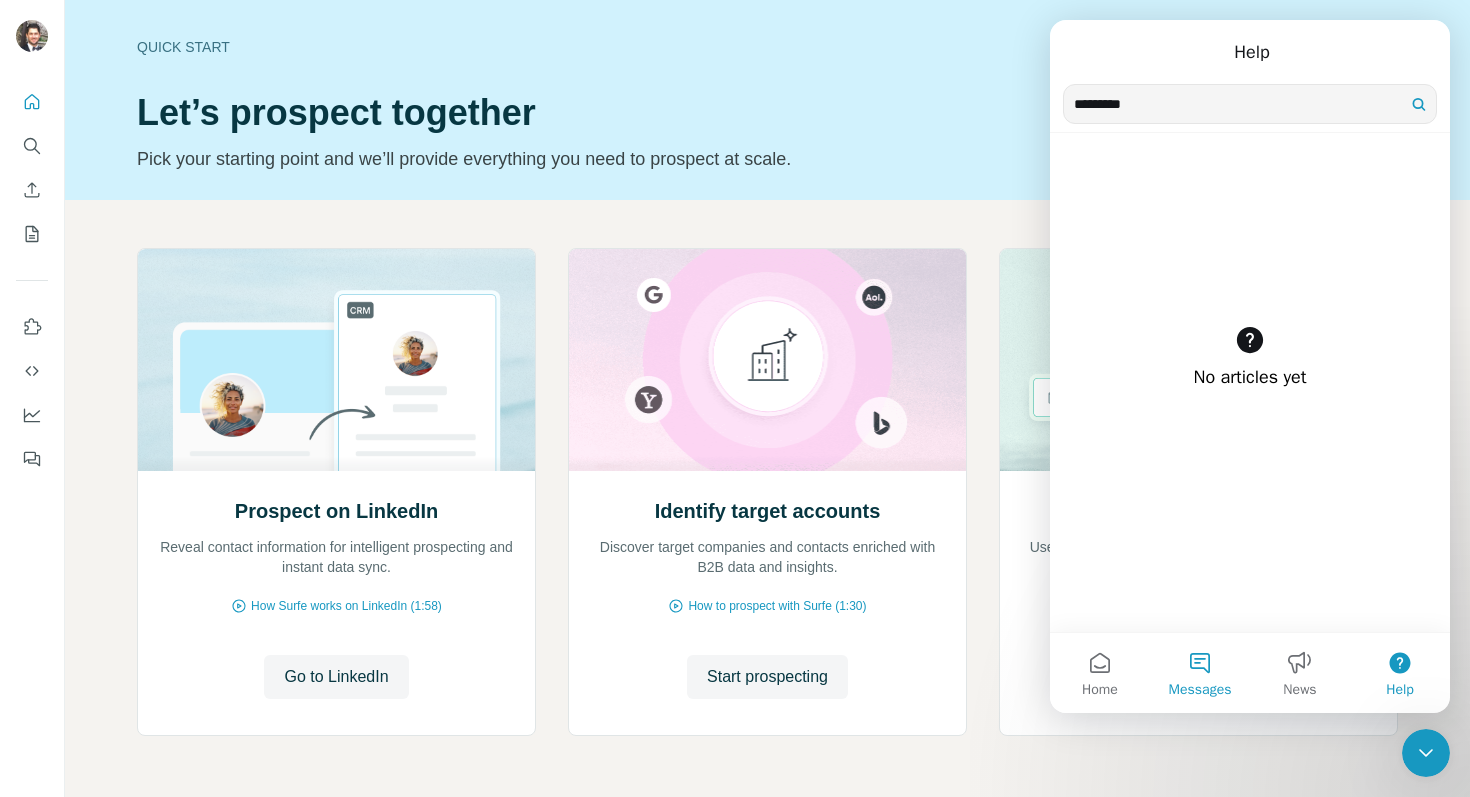 click on "Messages" at bounding box center [1200, 673] 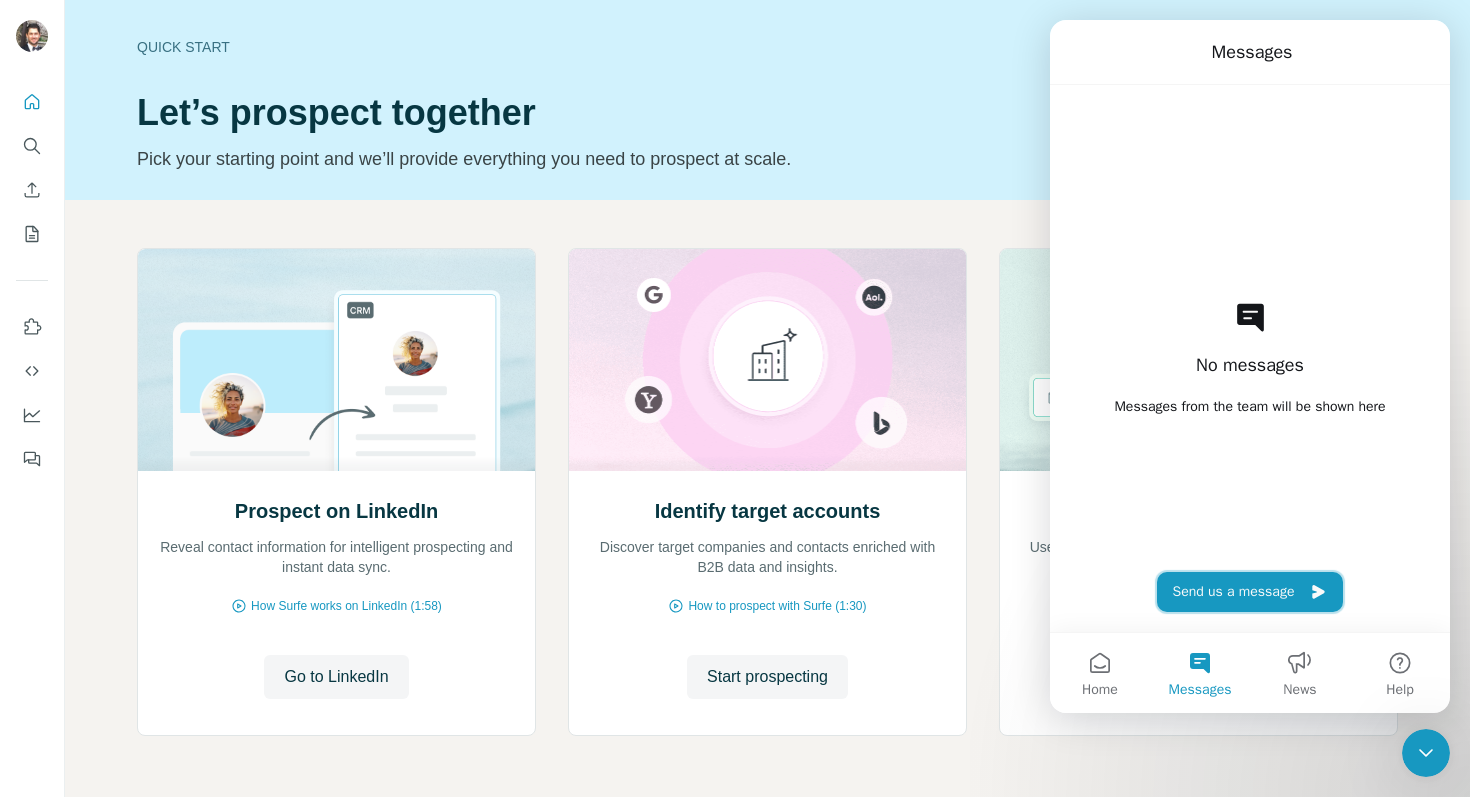click on "Send us a message" at bounding box center (1250, 592) 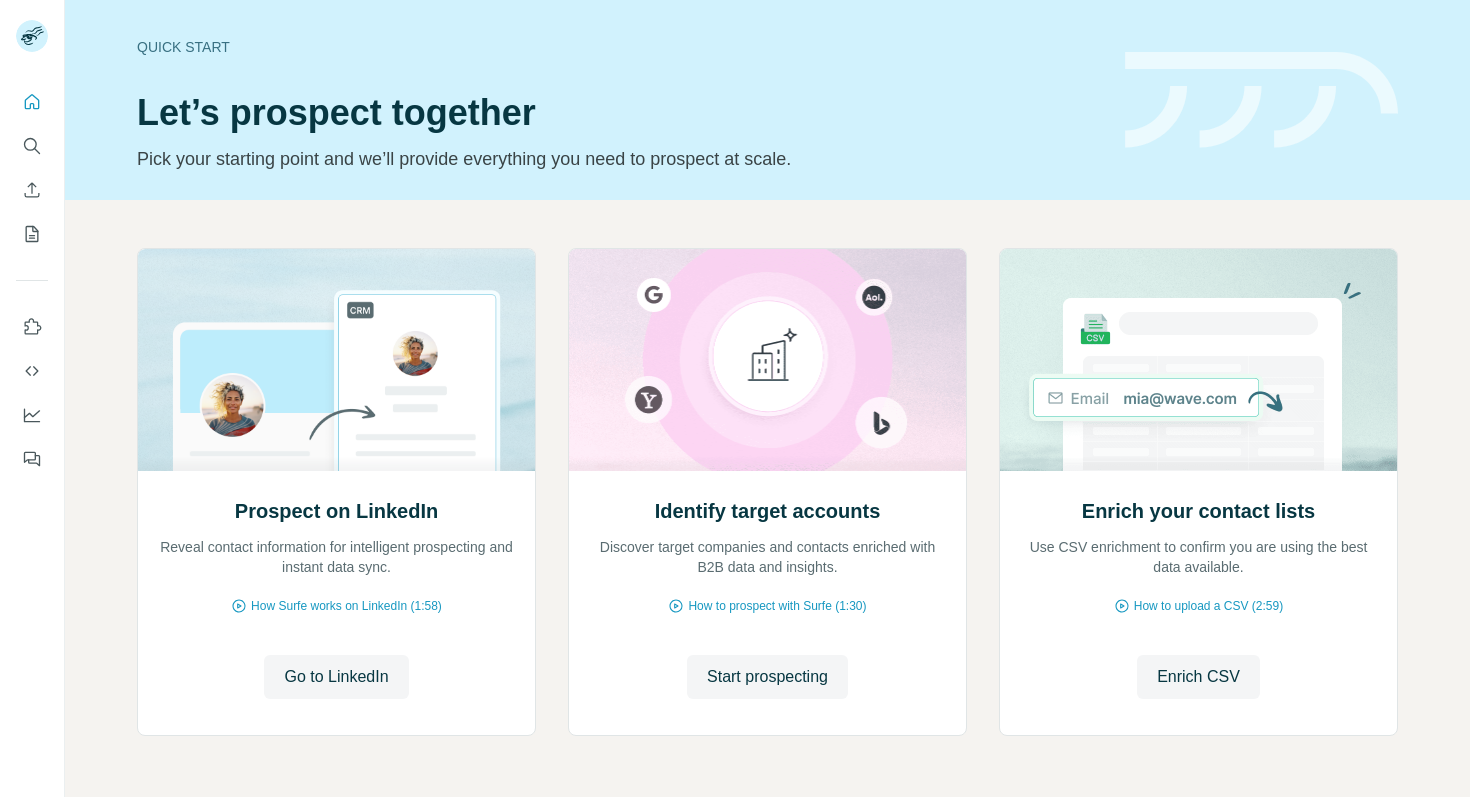 scroll, scrollTop: 0, scrollLeft: 0, axis: both 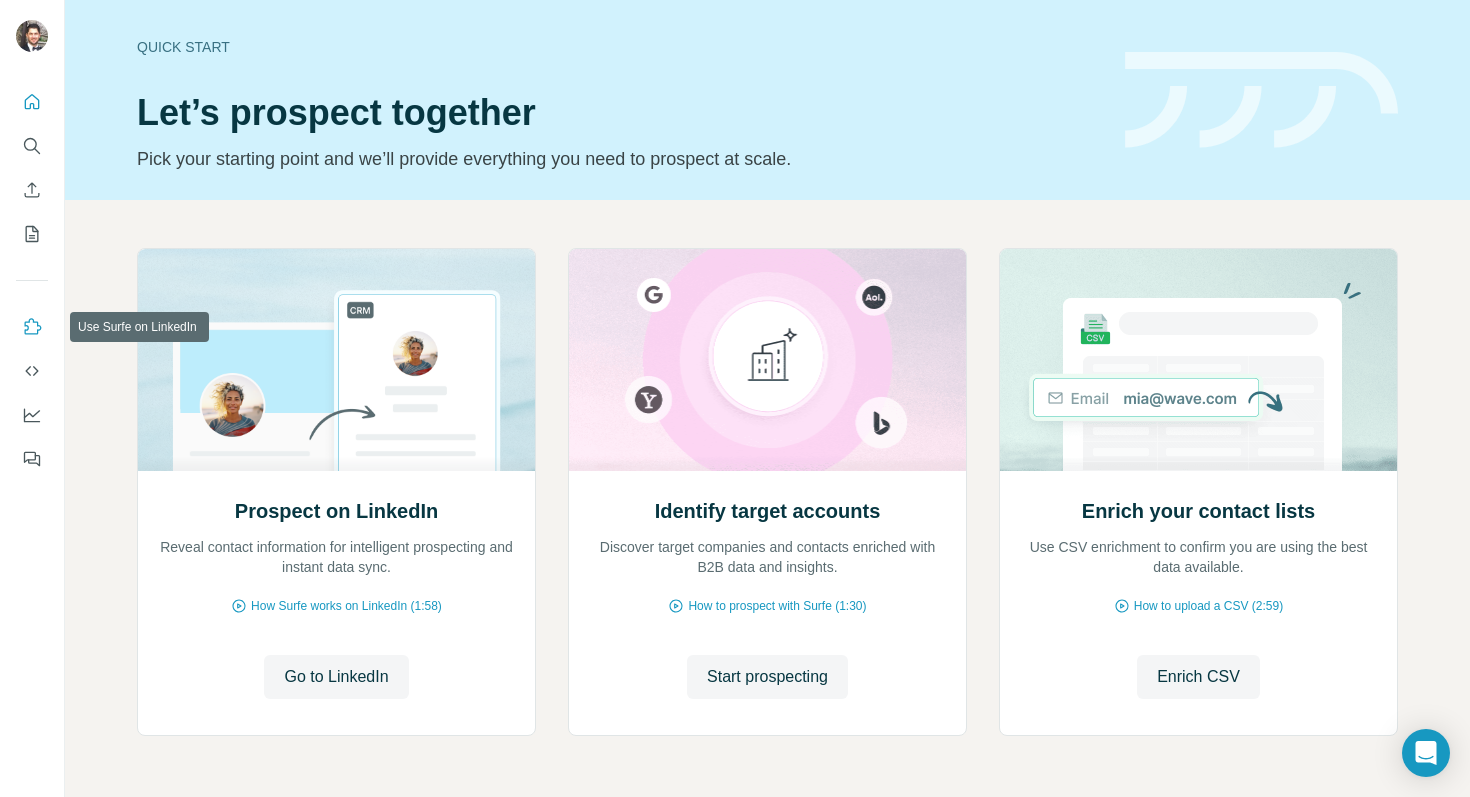 click 